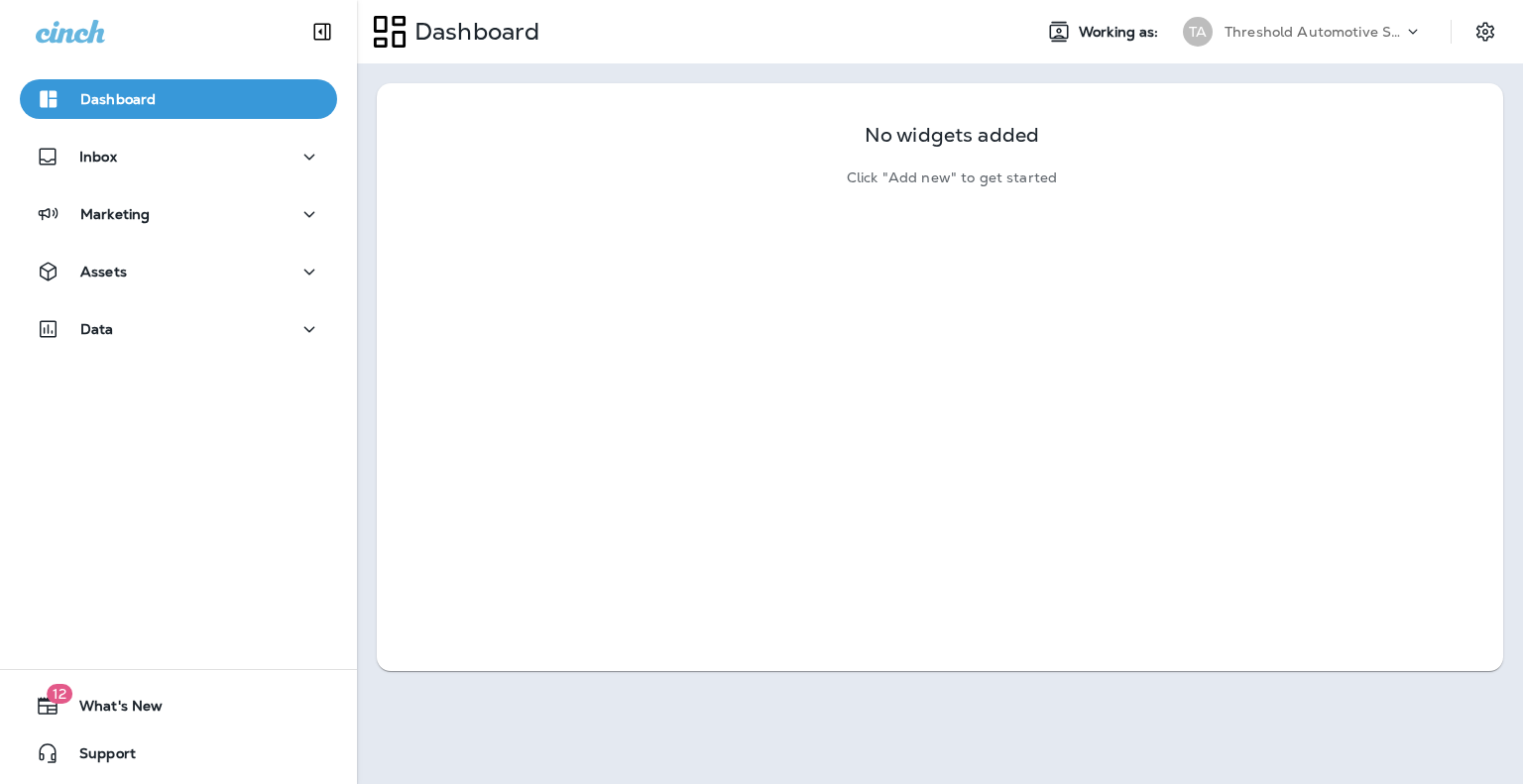 scroll, scrollTop: 0, scrollLeft: 0, axis: both 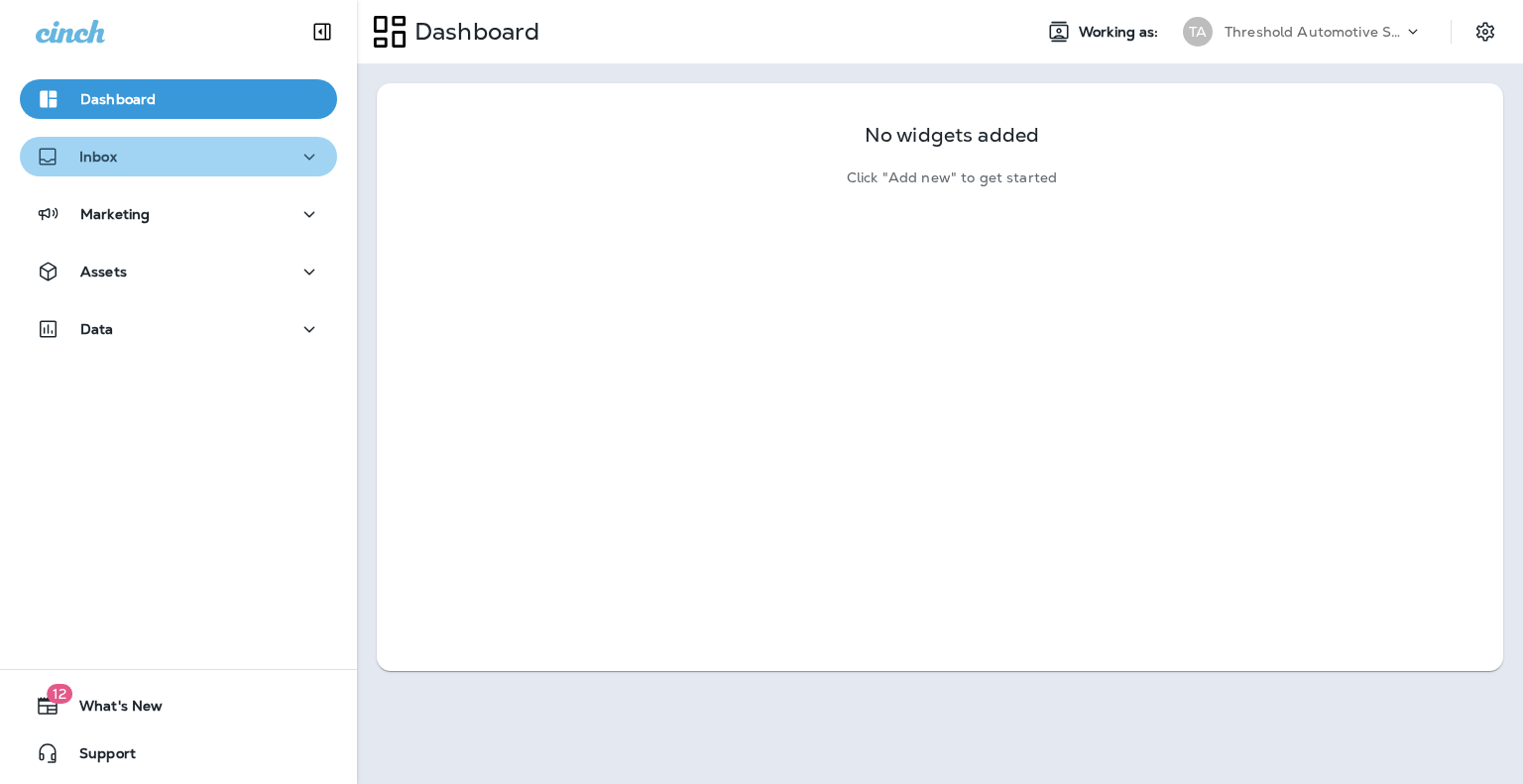 click on "Inbox" at bounding box center (178, 157) 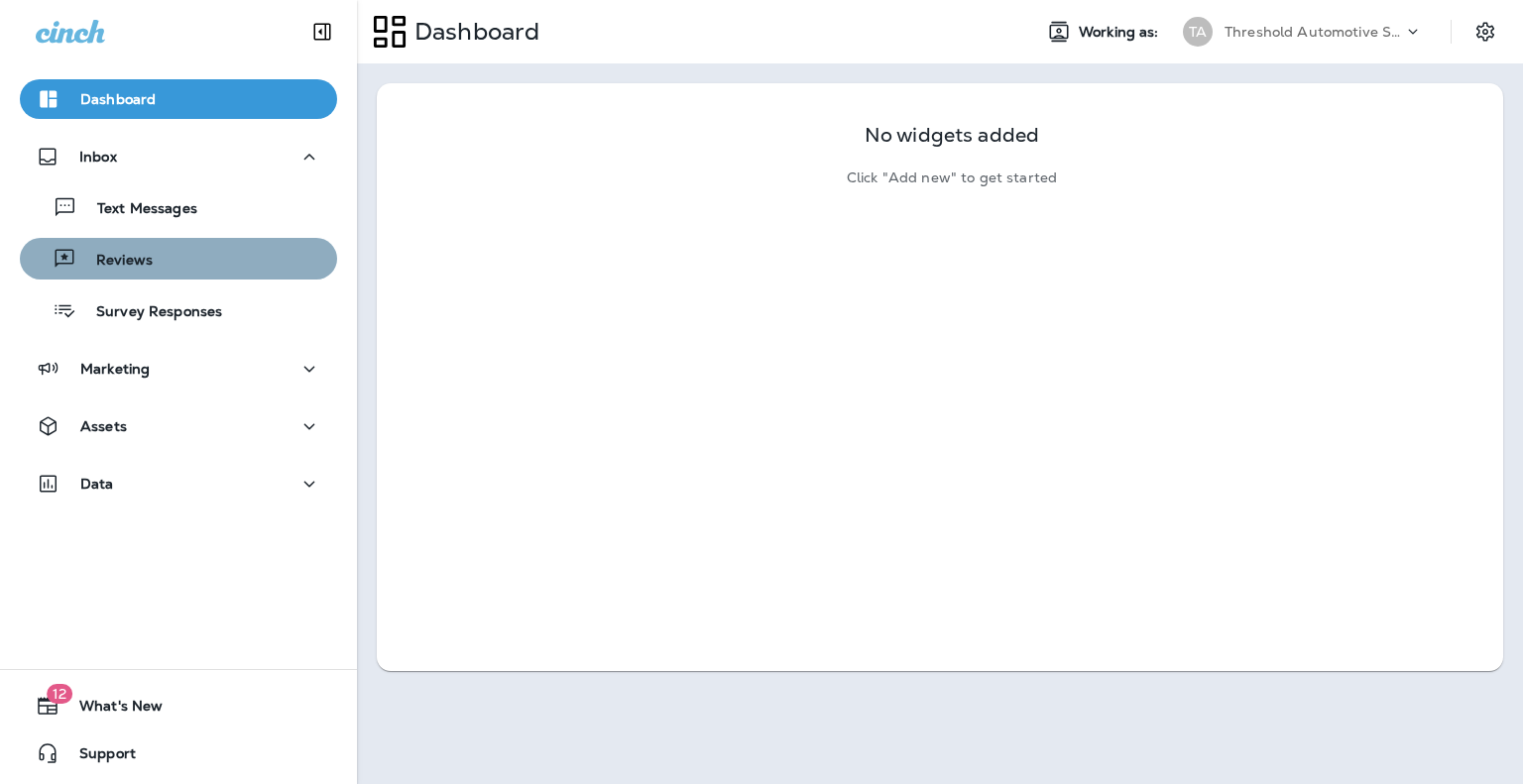 click on "Reviews" at bounding box center (178, 259) 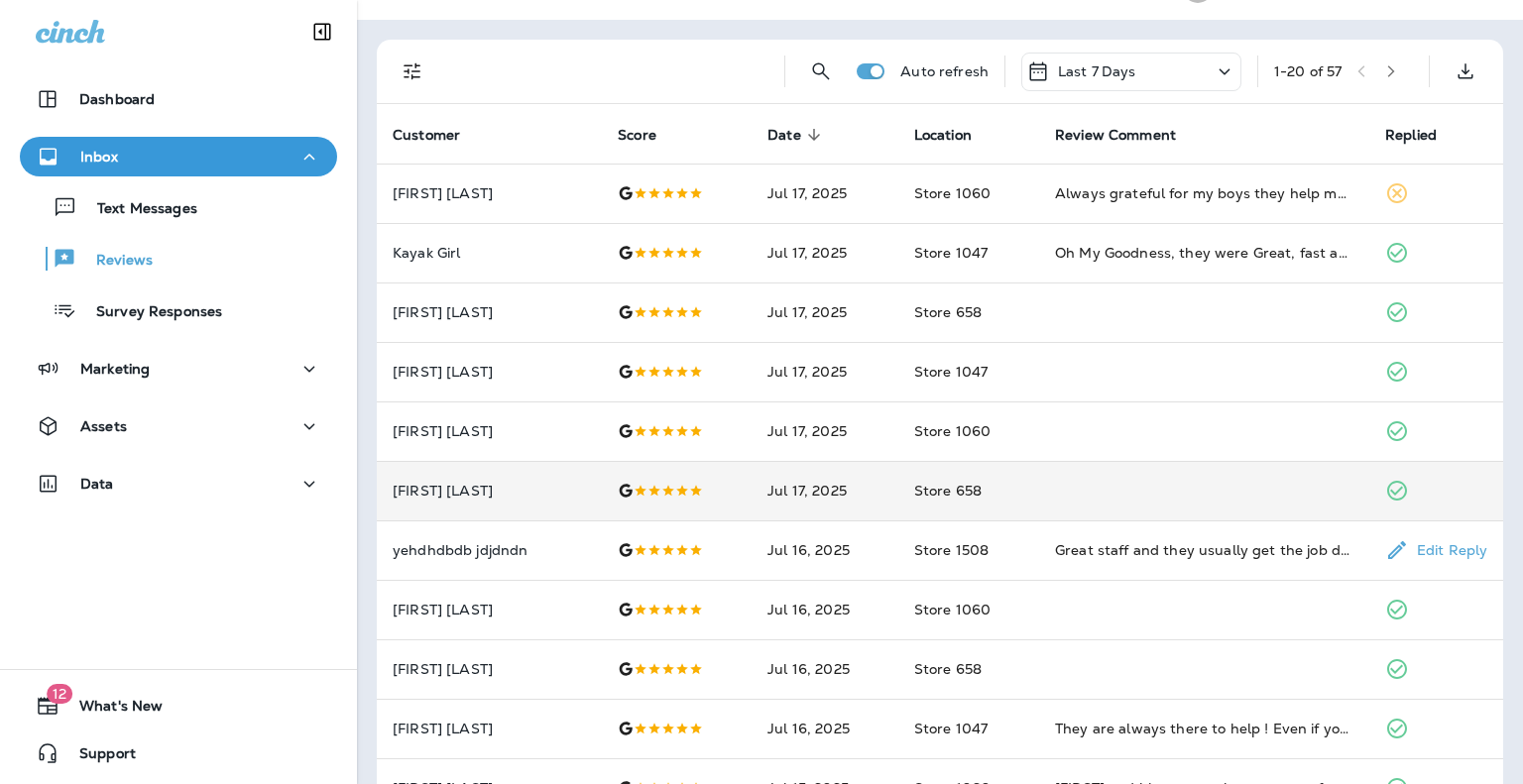 scroll, scrollTop: 0, scrollLeft: 0, axis: both 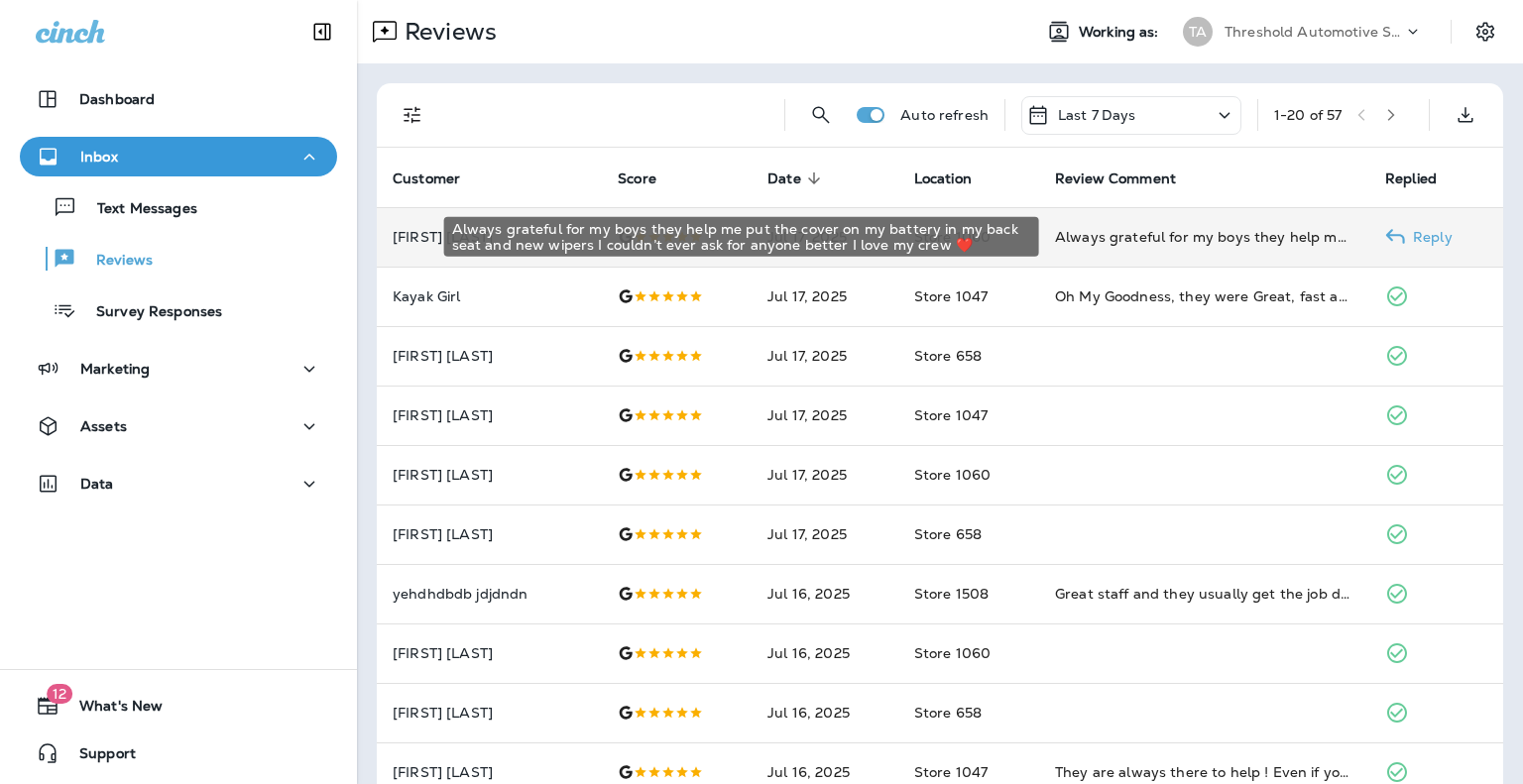 click on "Always grateful for my boys they help me put the cover on my battery in my back seat and new wipers I couldn’t ever ask for anyone better I love my crew ❤️" at bounding box center [1204, 237] 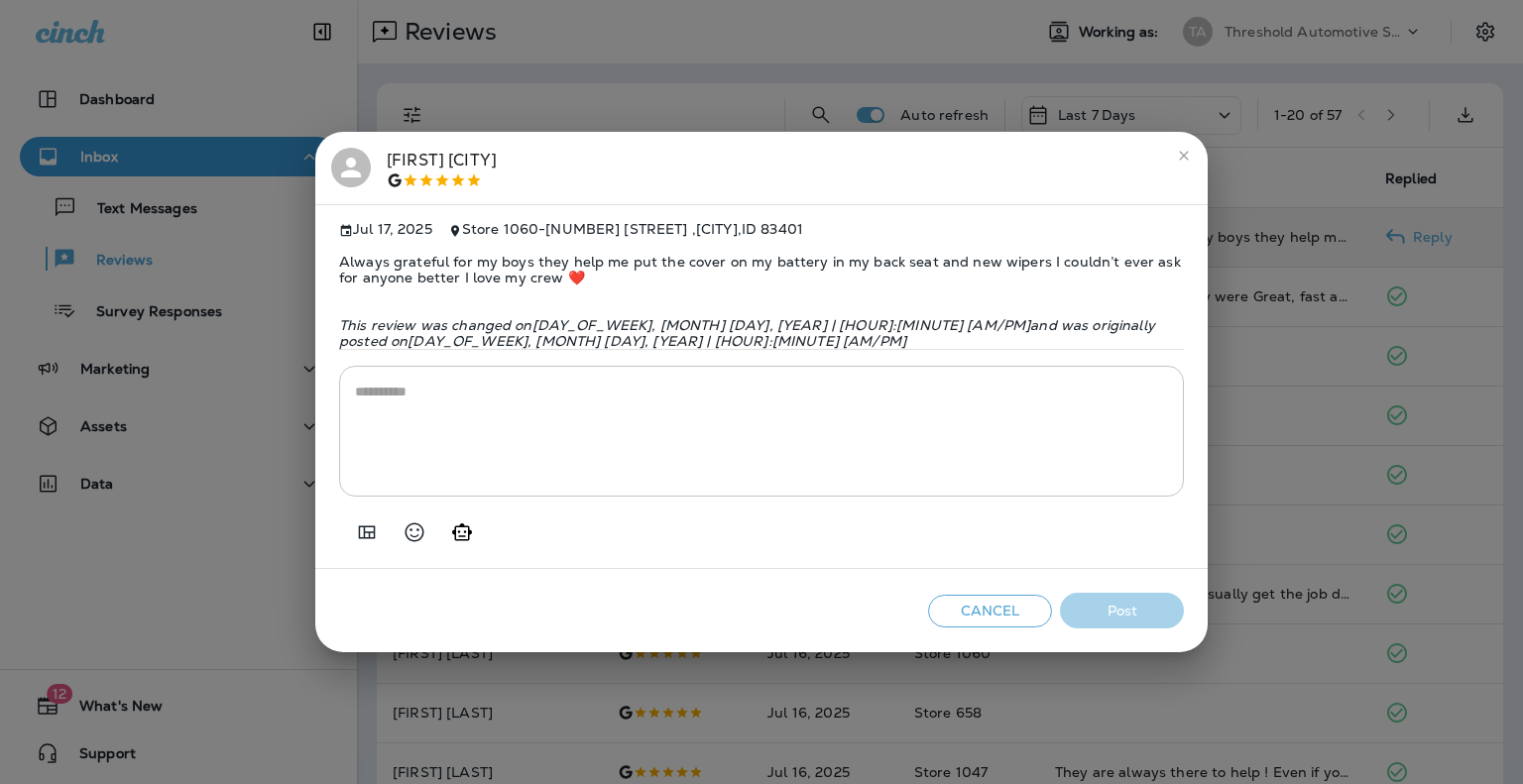click 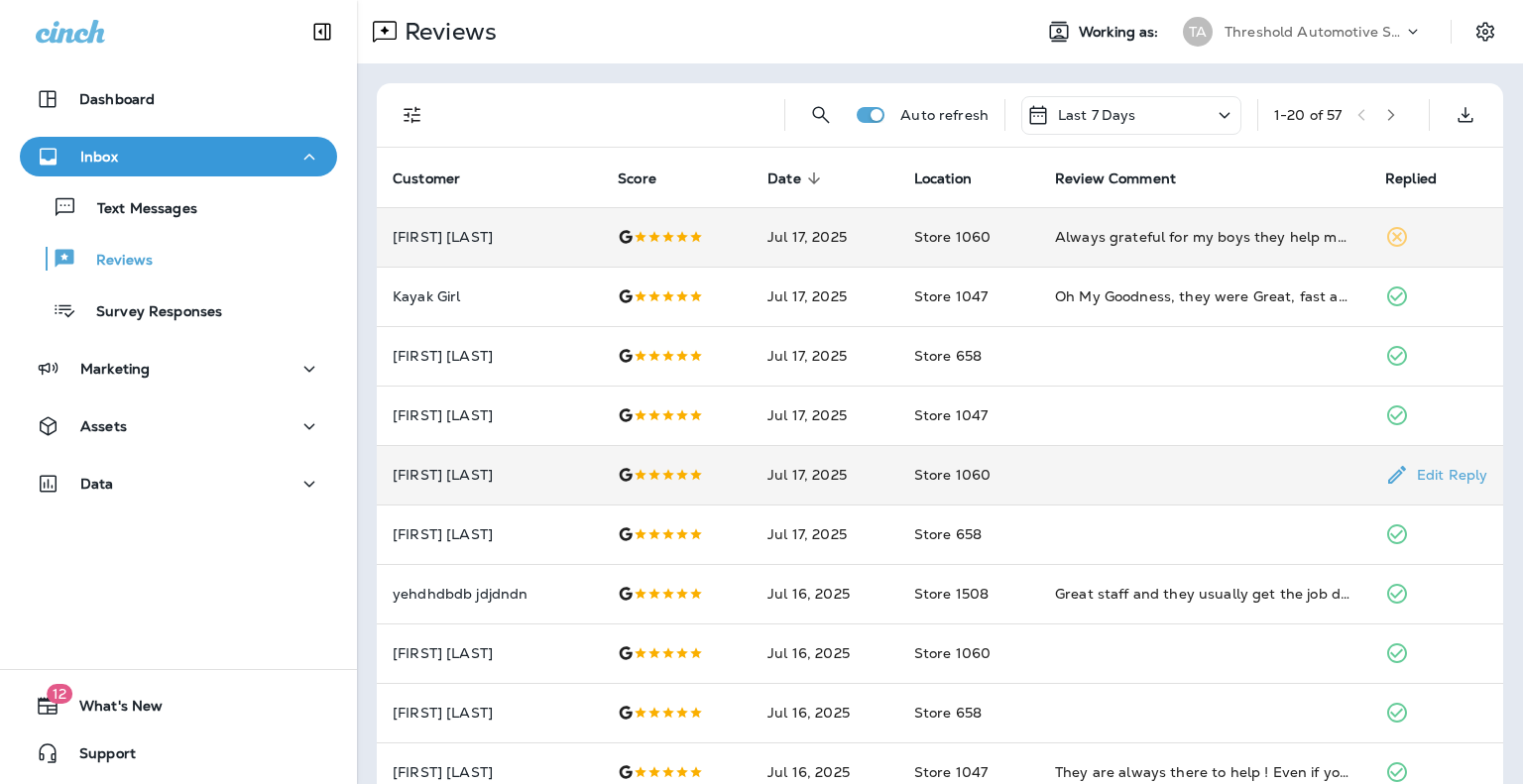 click at bounding box center [1204, 475] 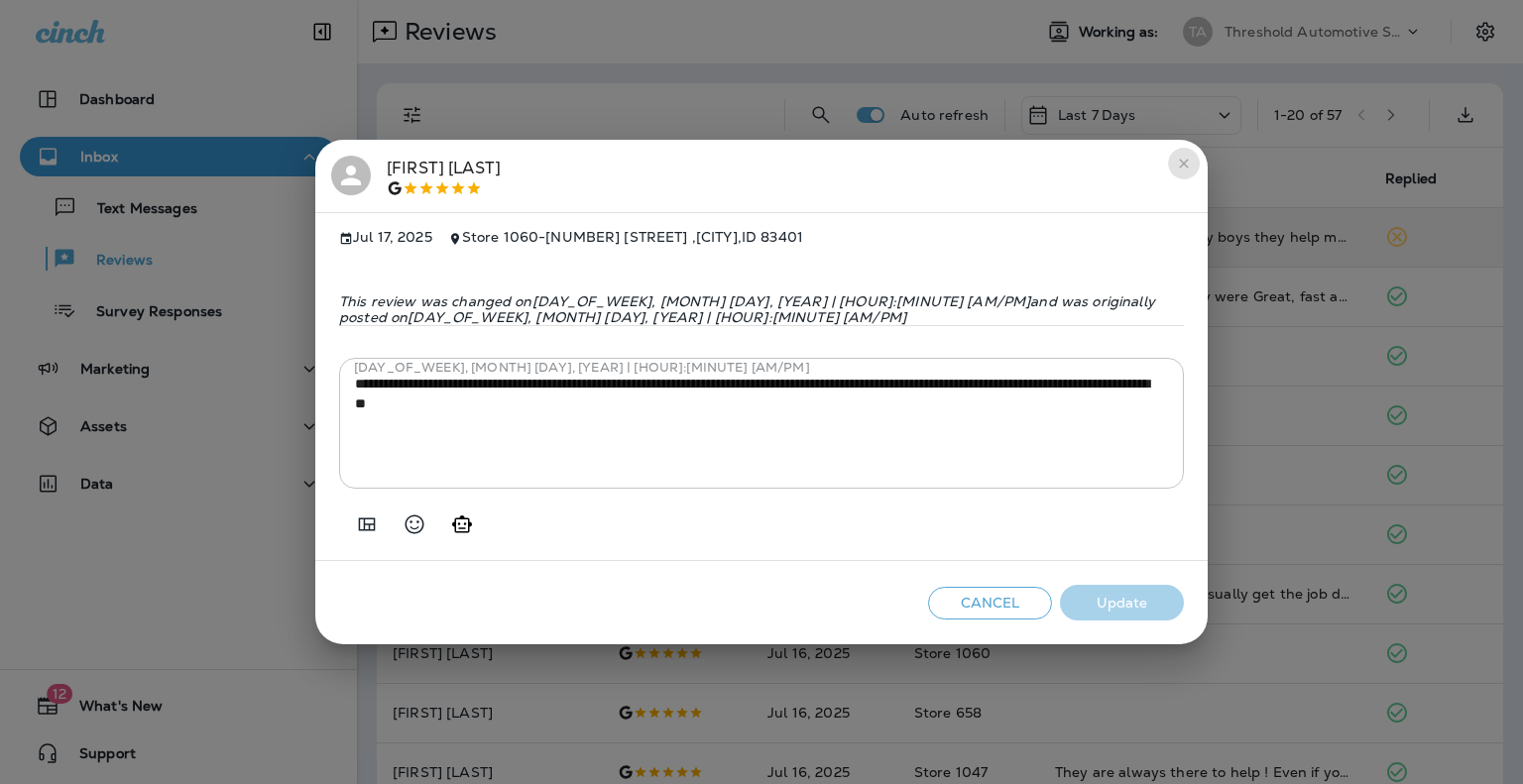click at bounding box center [1184, 164] 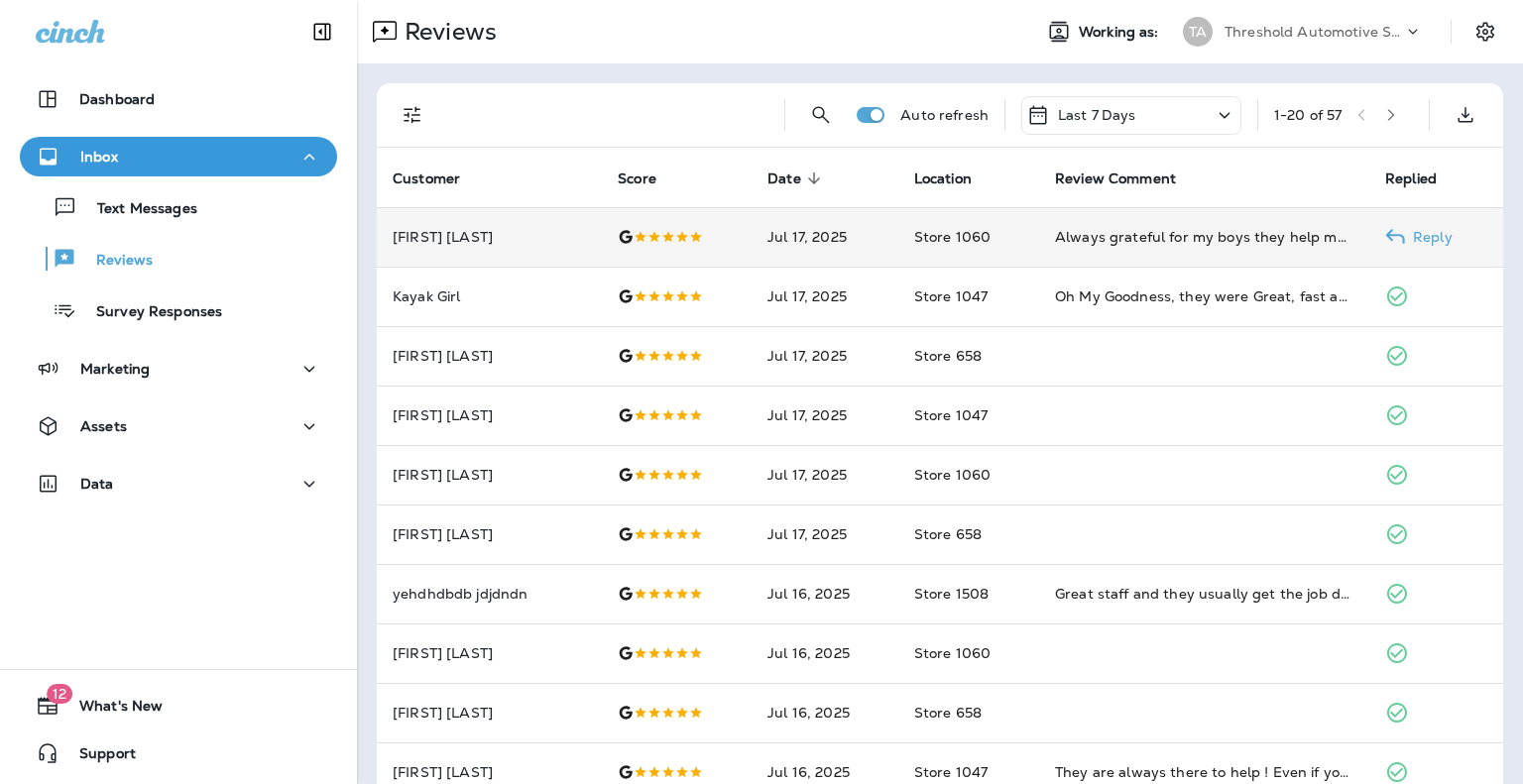 click on "Reply" at bounding box center (1429, 237) 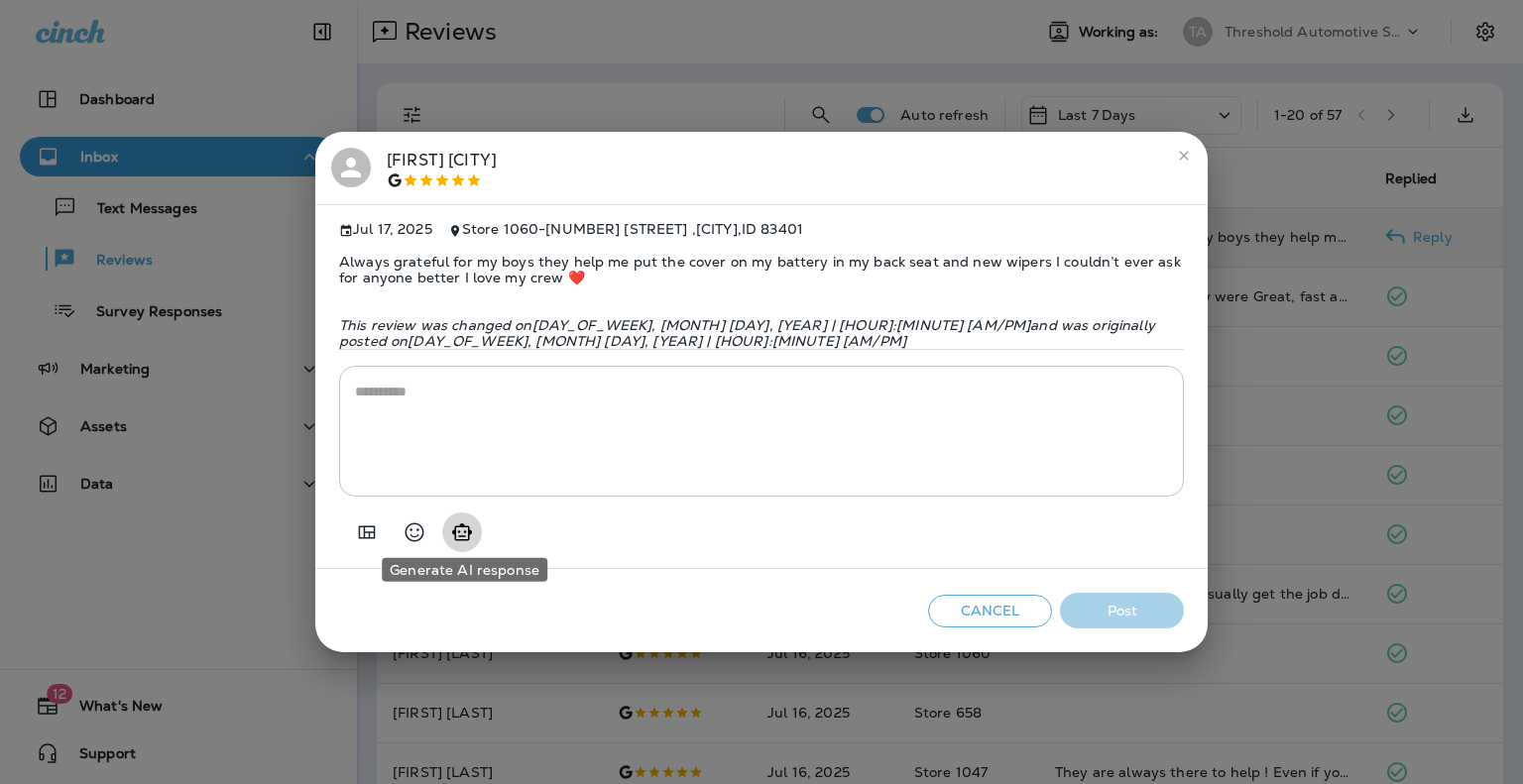 click 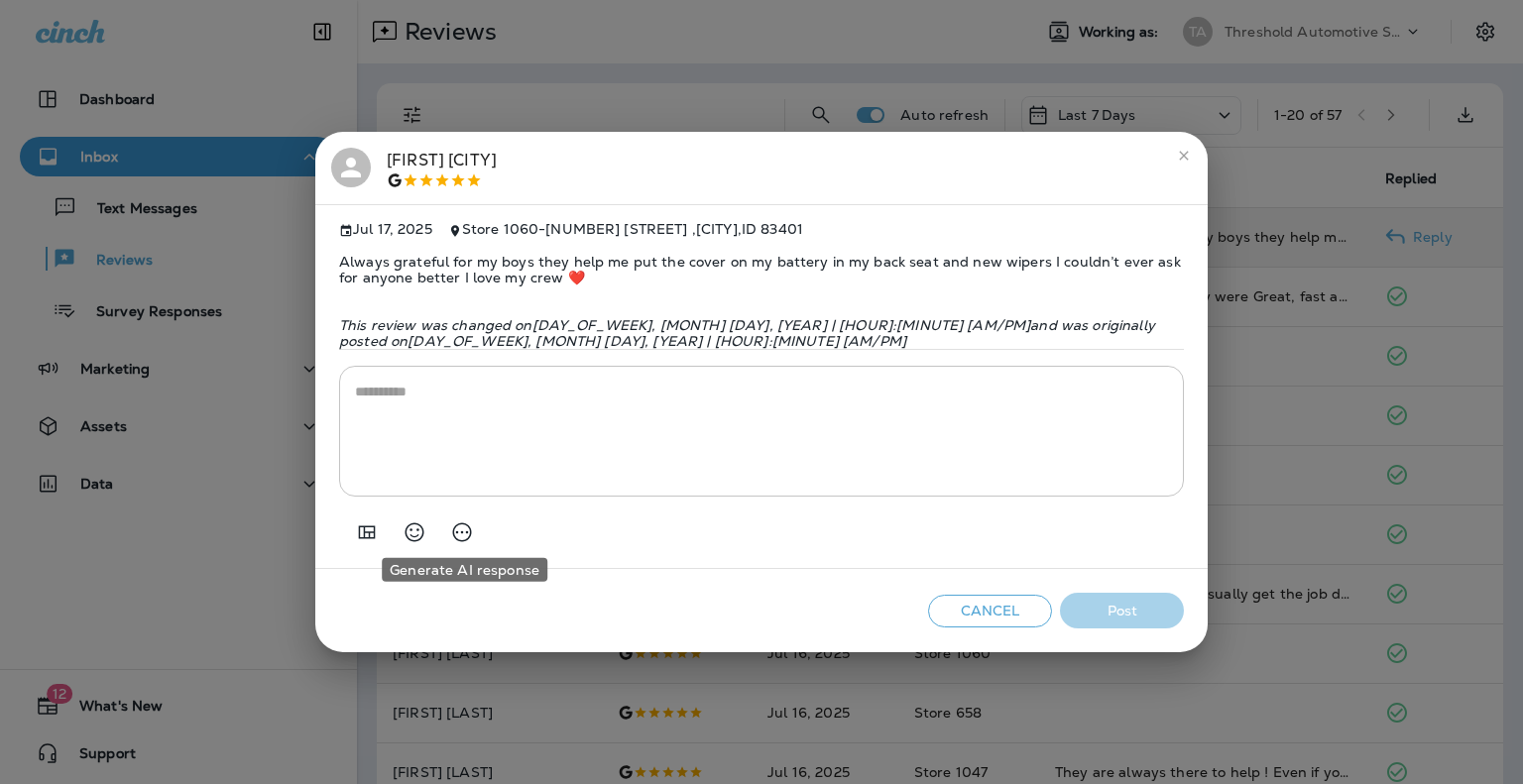 type on "**********" 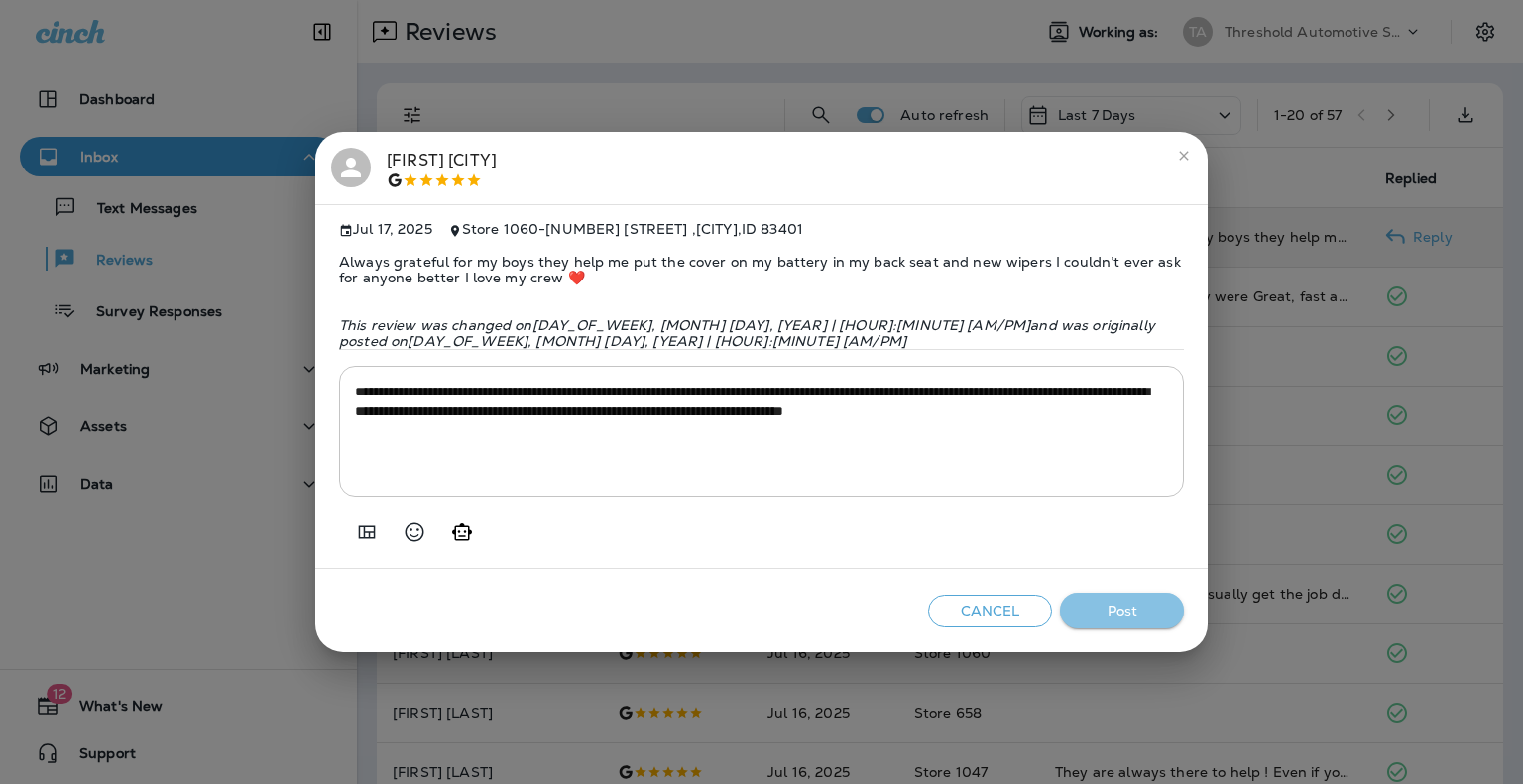 click on "Post" at bounding box center (1121, 611) 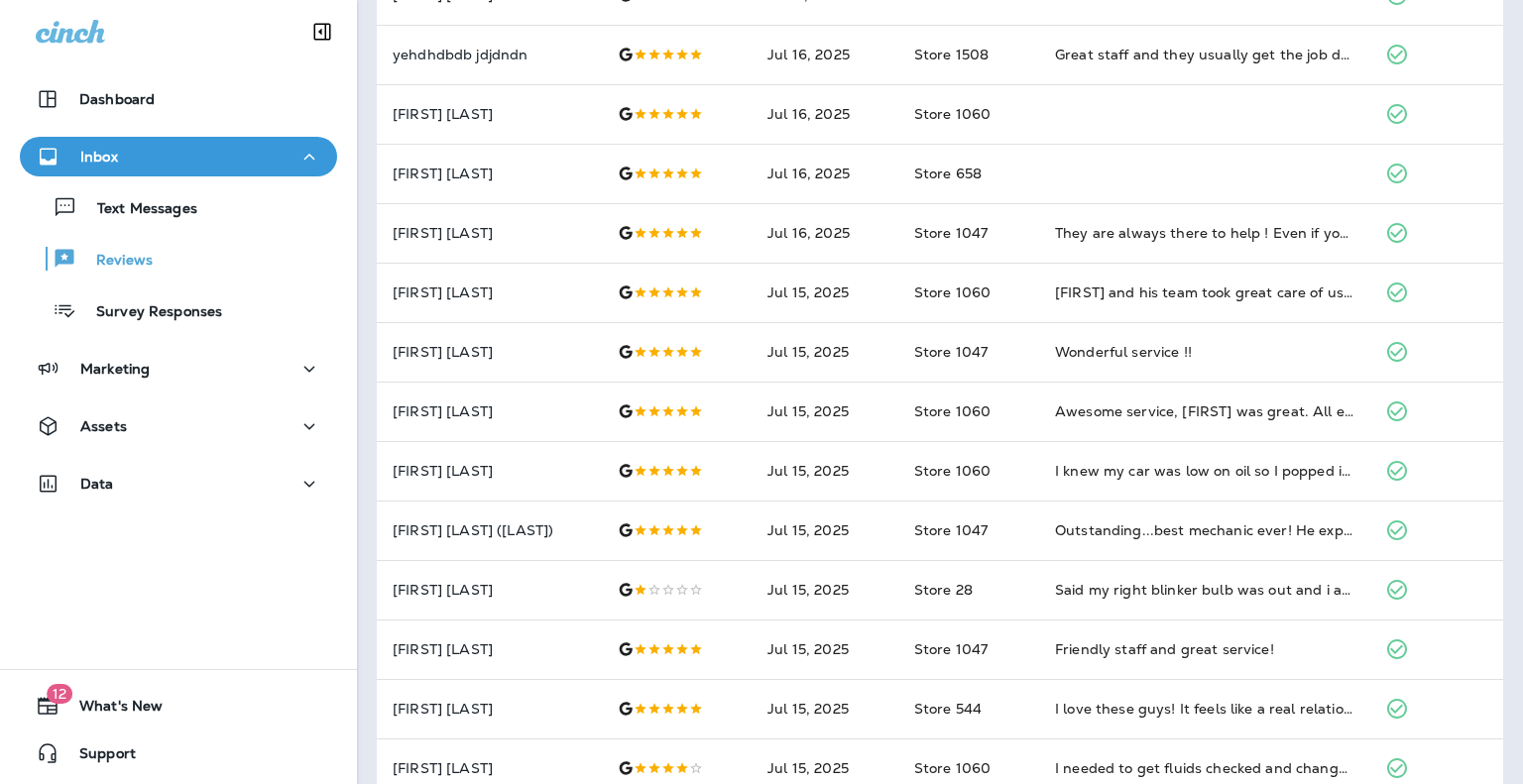 scroll, scrollTop: 632, scrollLeft: 0, axis: vertical 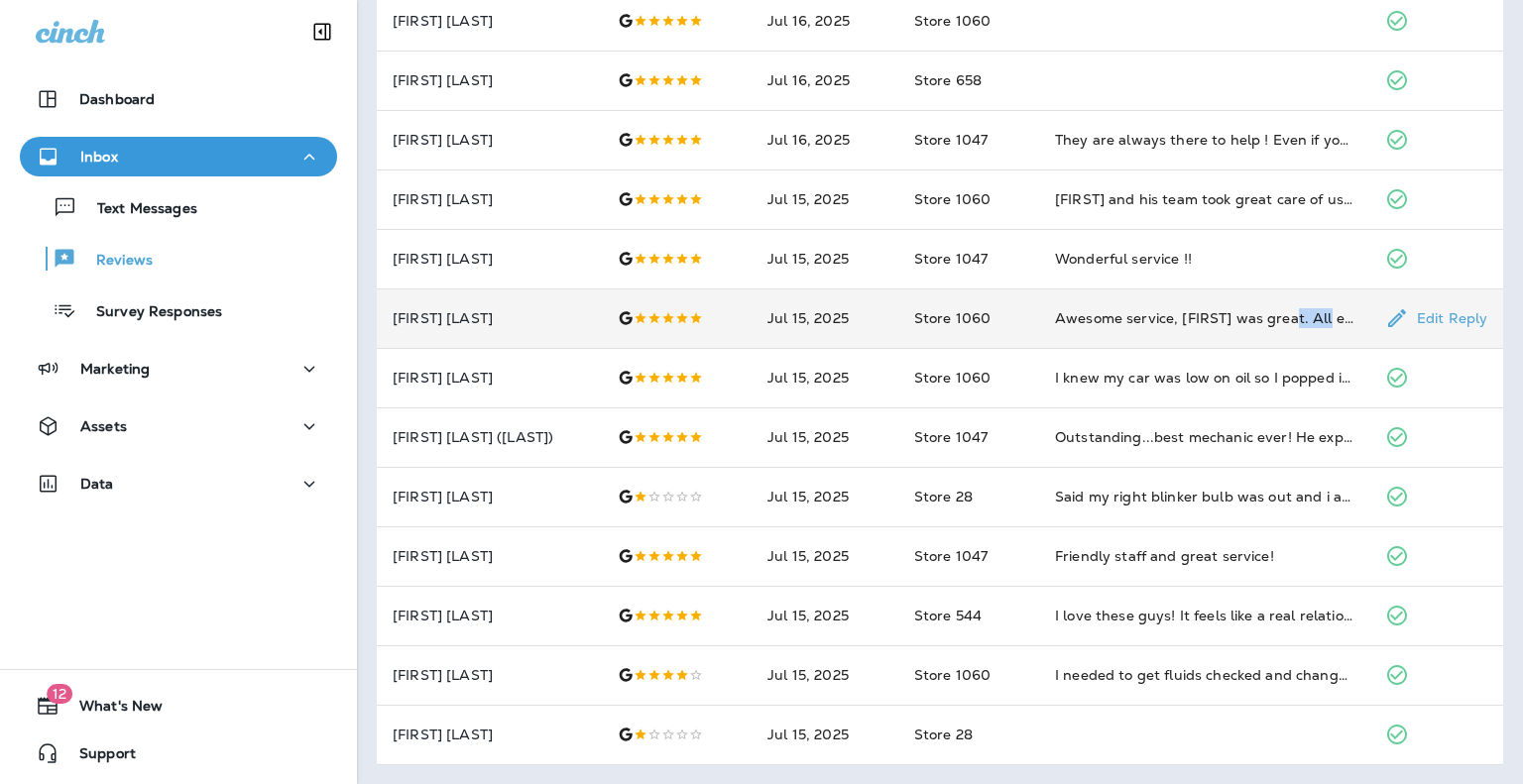drag, startPoint x: 1326, startPoint y: 343, endPoint x: 1293, endPoint y: 300, distance: 54.20332 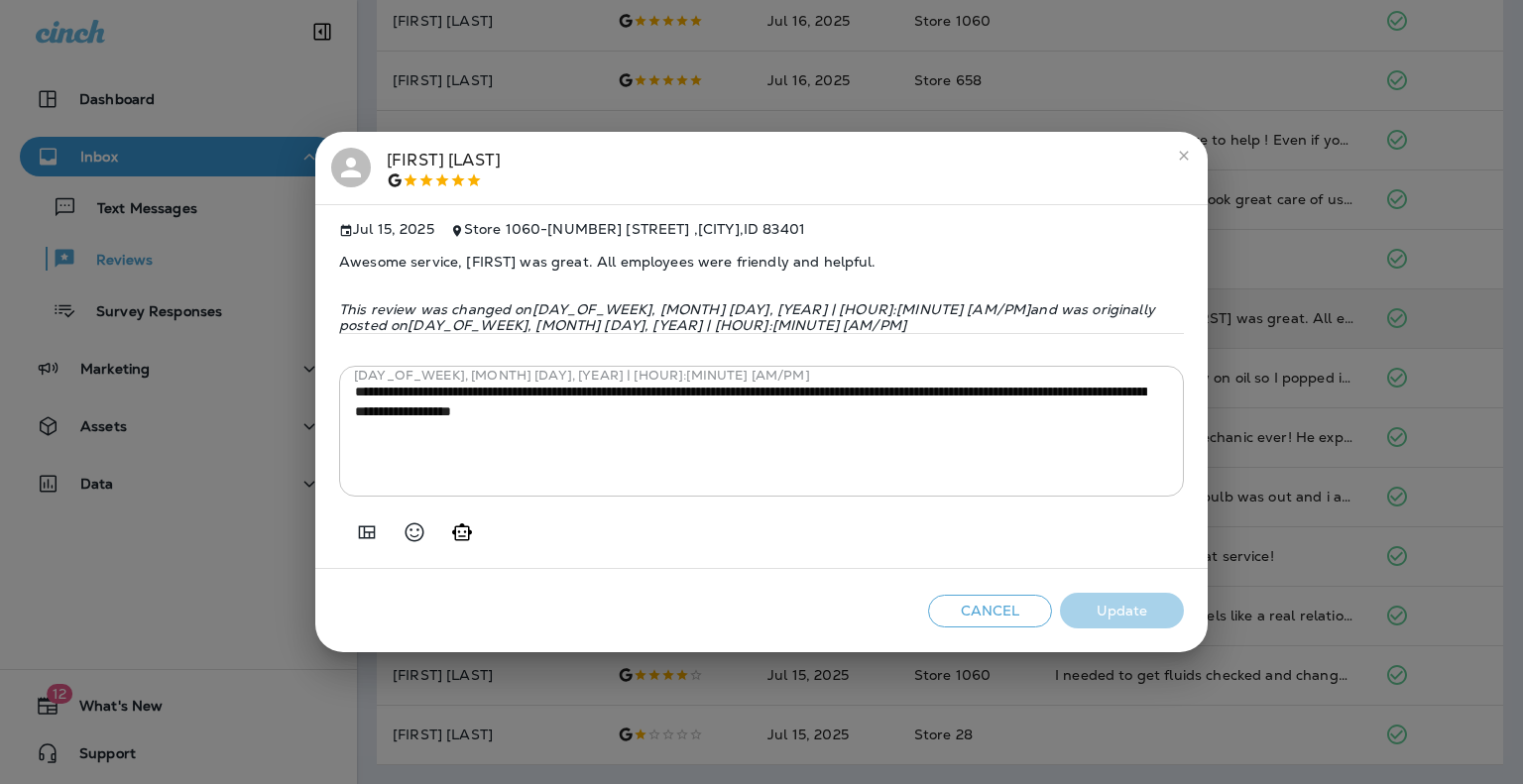 click on "**********" at bounding box center (762, 392) 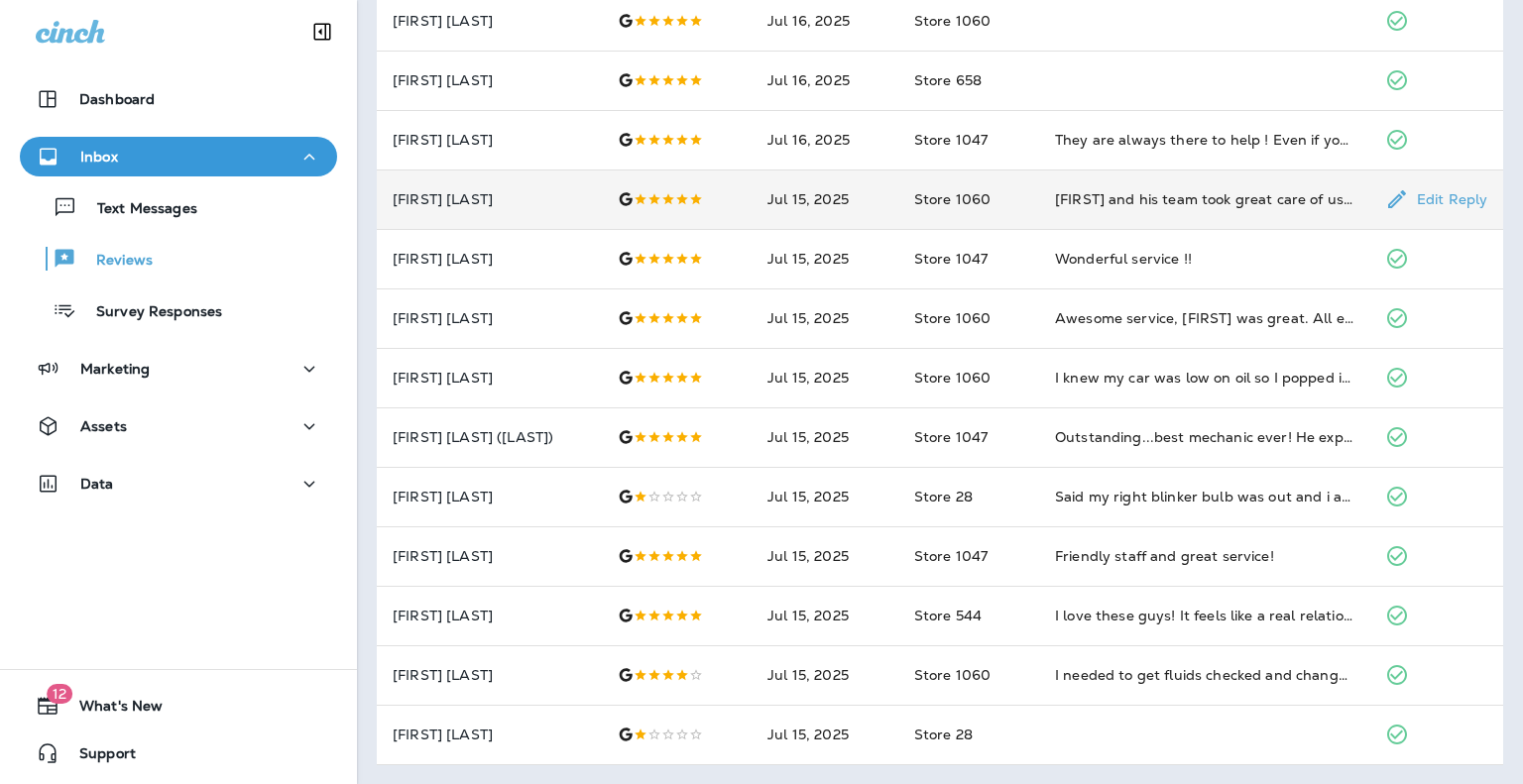 click on "[FIRST] and his team took great care of us. He explained everything that needed to be done with the oil change and also the things that DID’T need to be done. So refreshing. Thanks [FIRST]!!" at bounding box center [1204, 199] 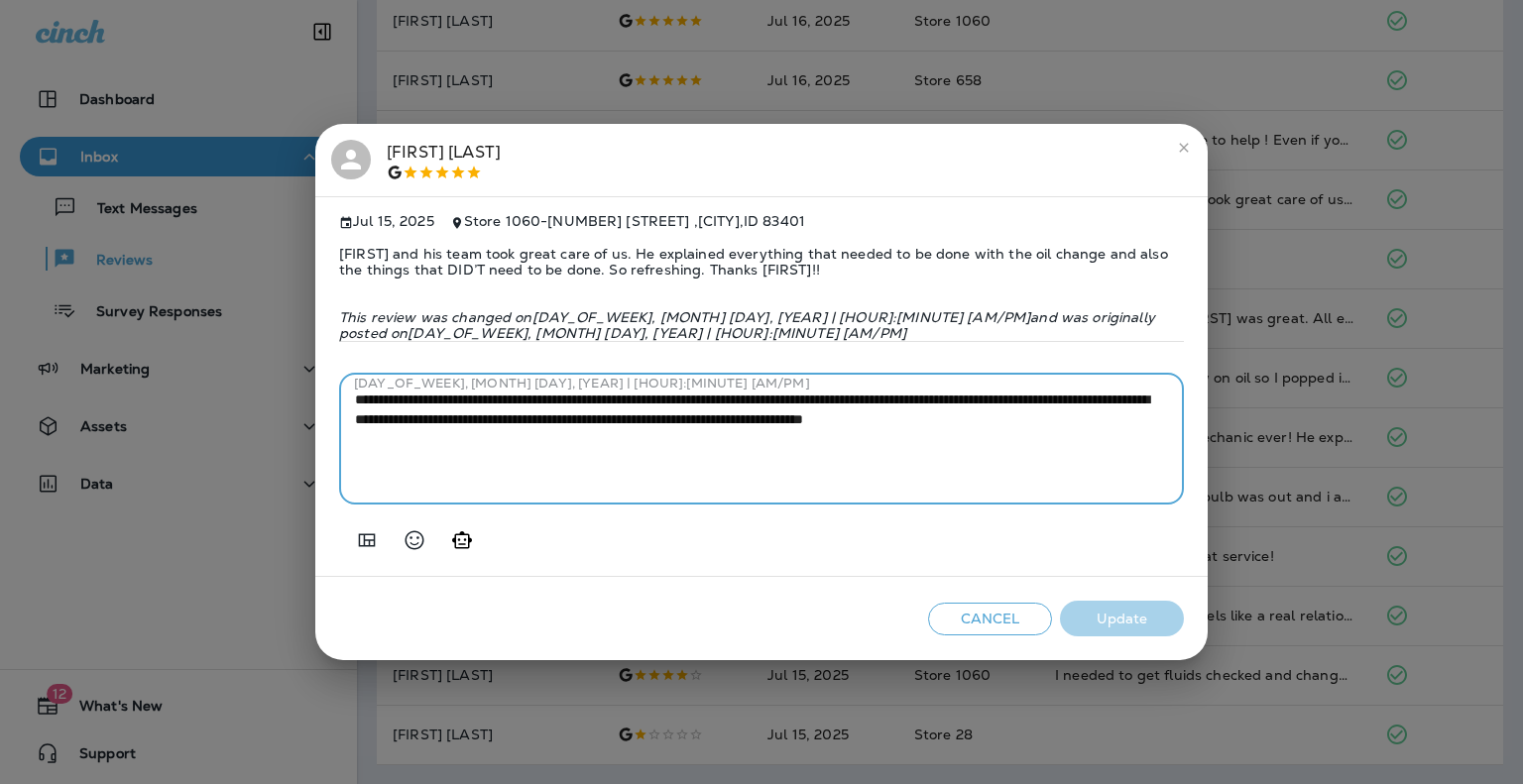 click on "**********" at bounding box center [762, 439] 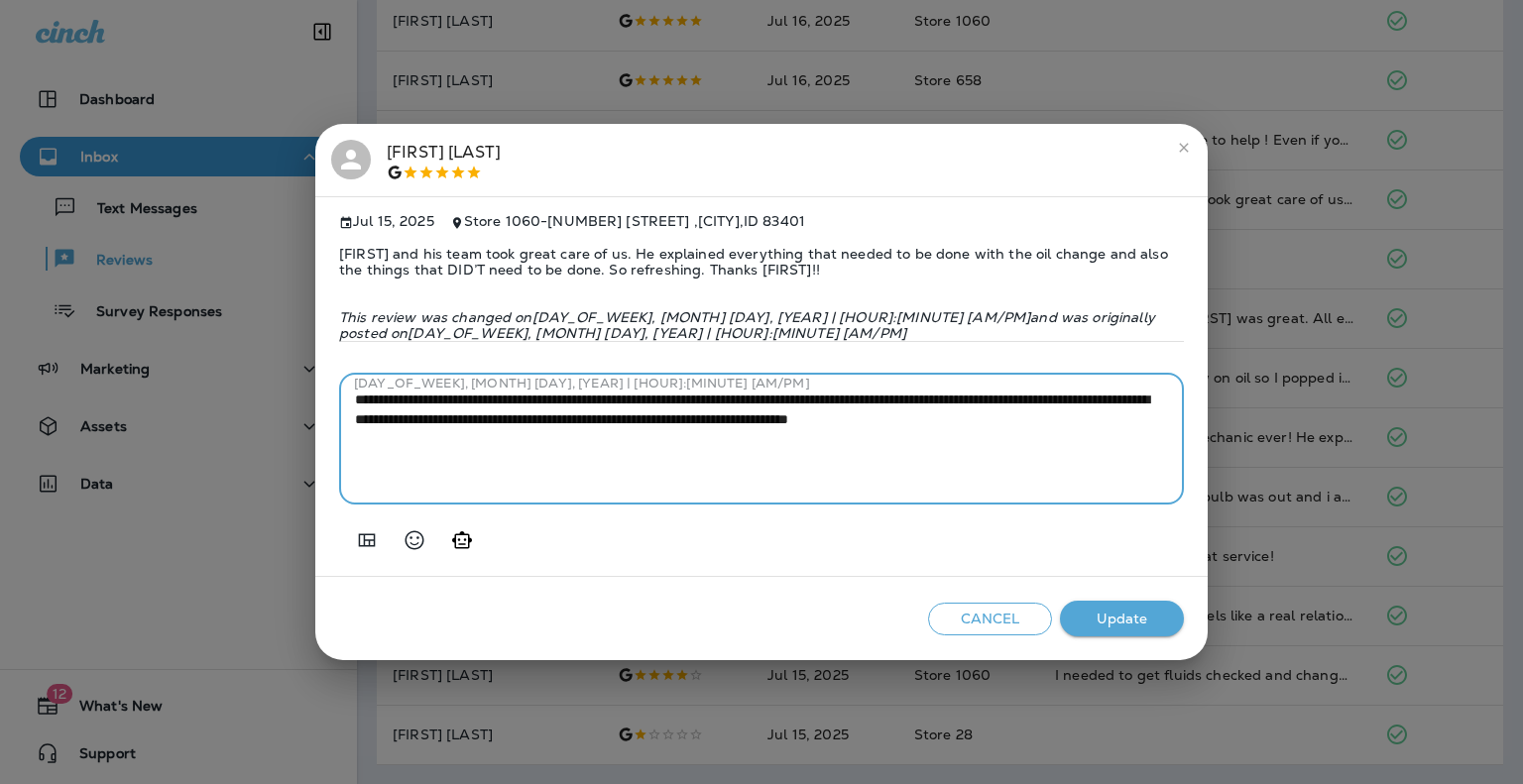 type on "**********" 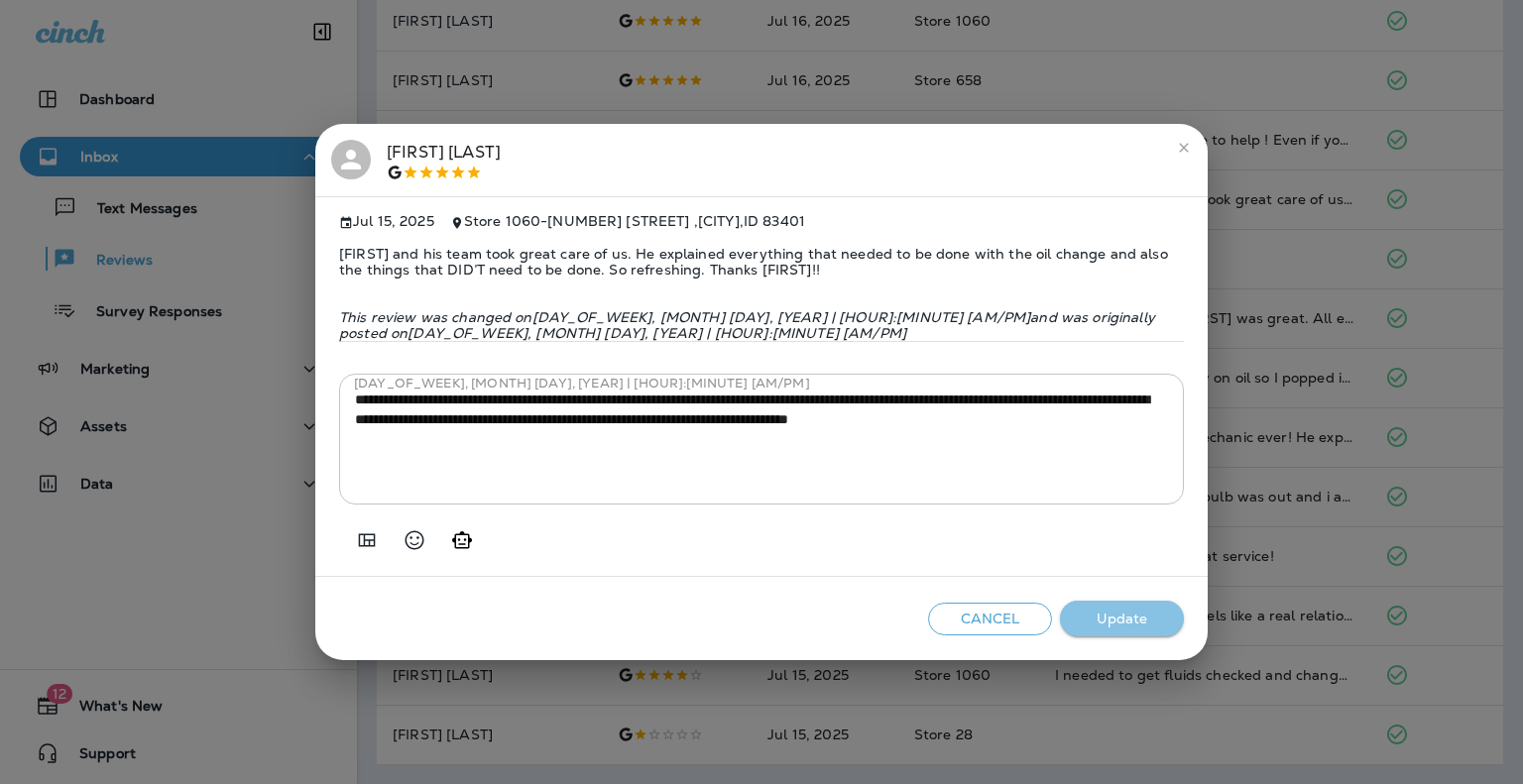 click on "Update" at bounding box center (1121, 618) 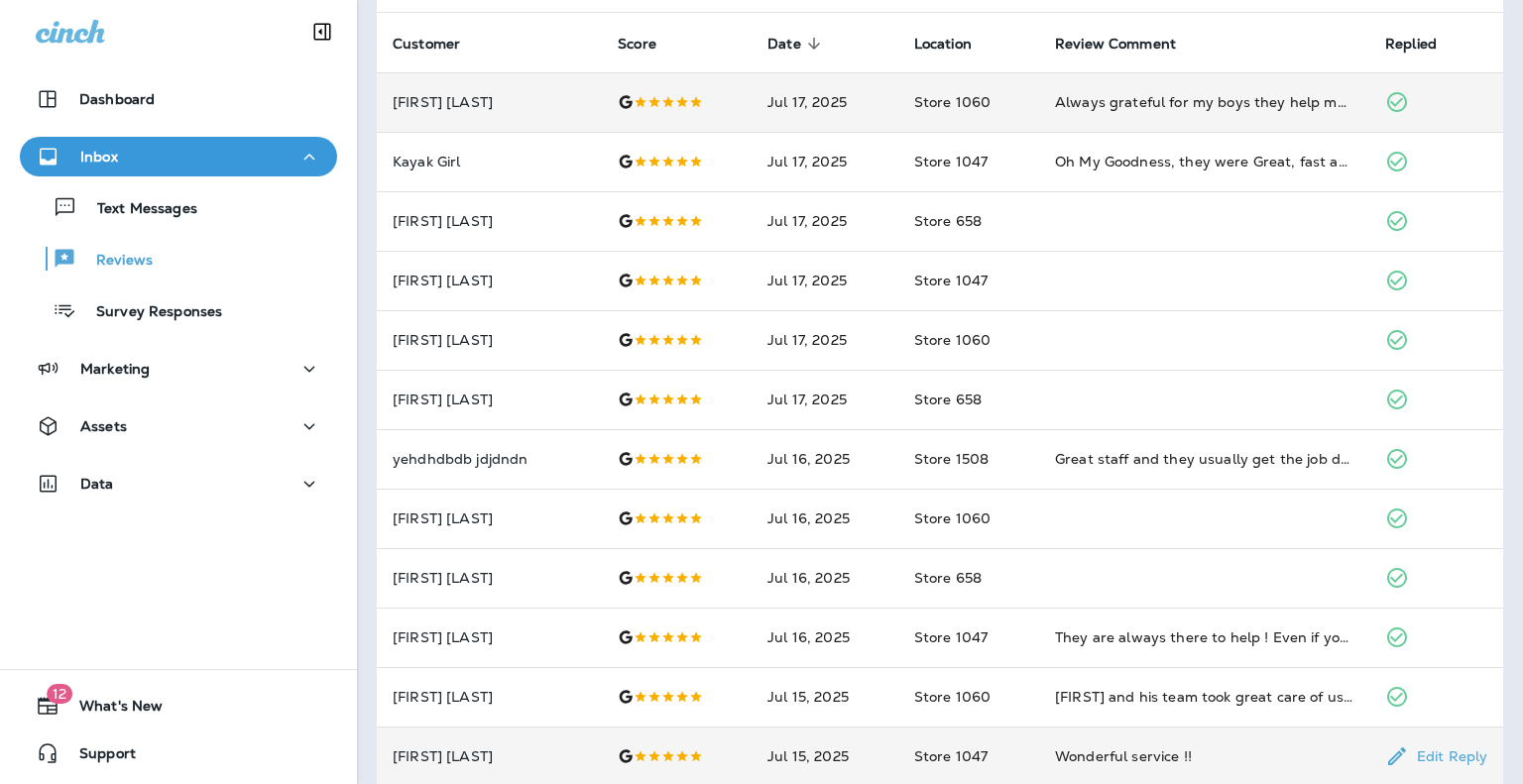 scroll, scrollTop: 0, scrollLeft: 0, axis: both 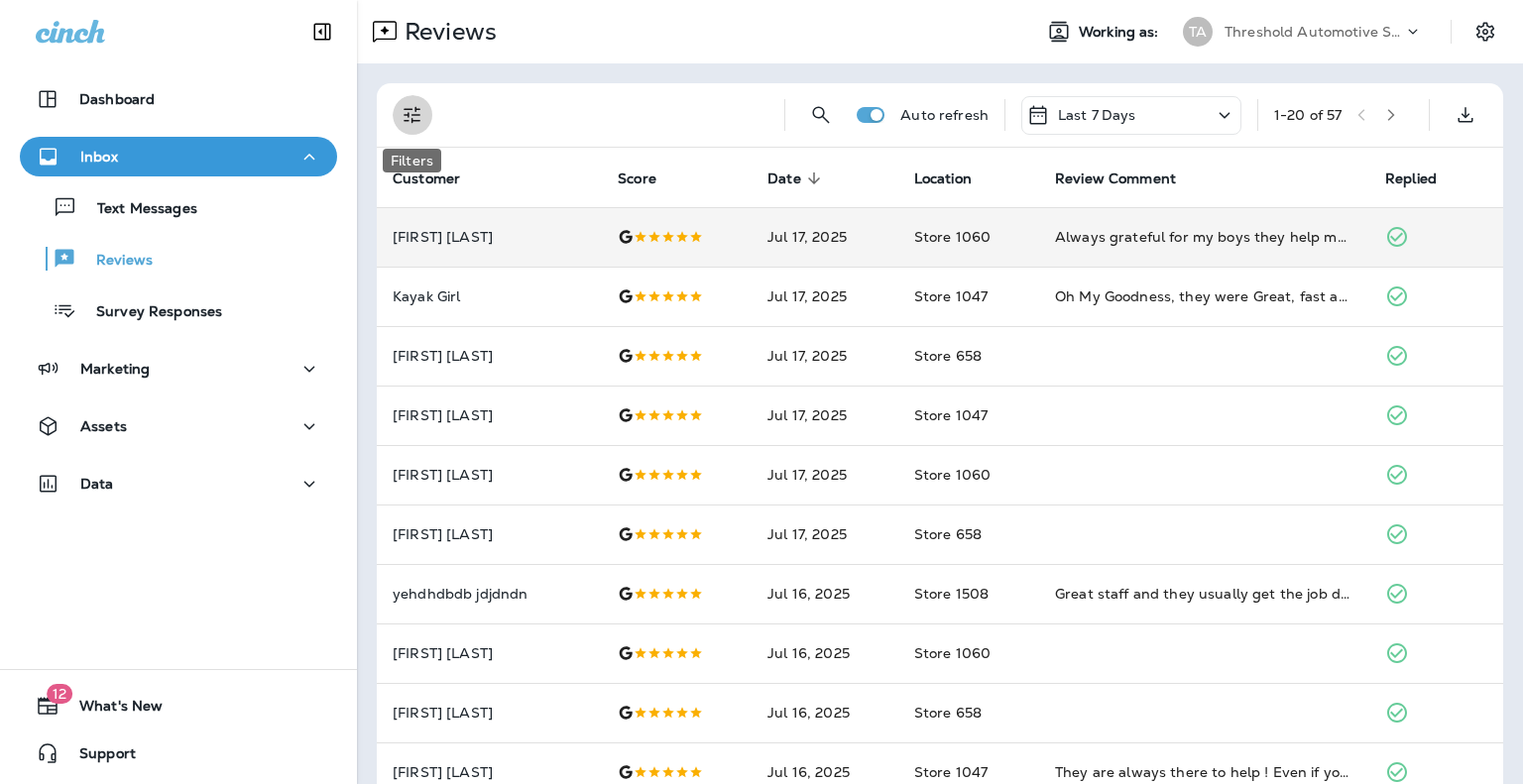 click 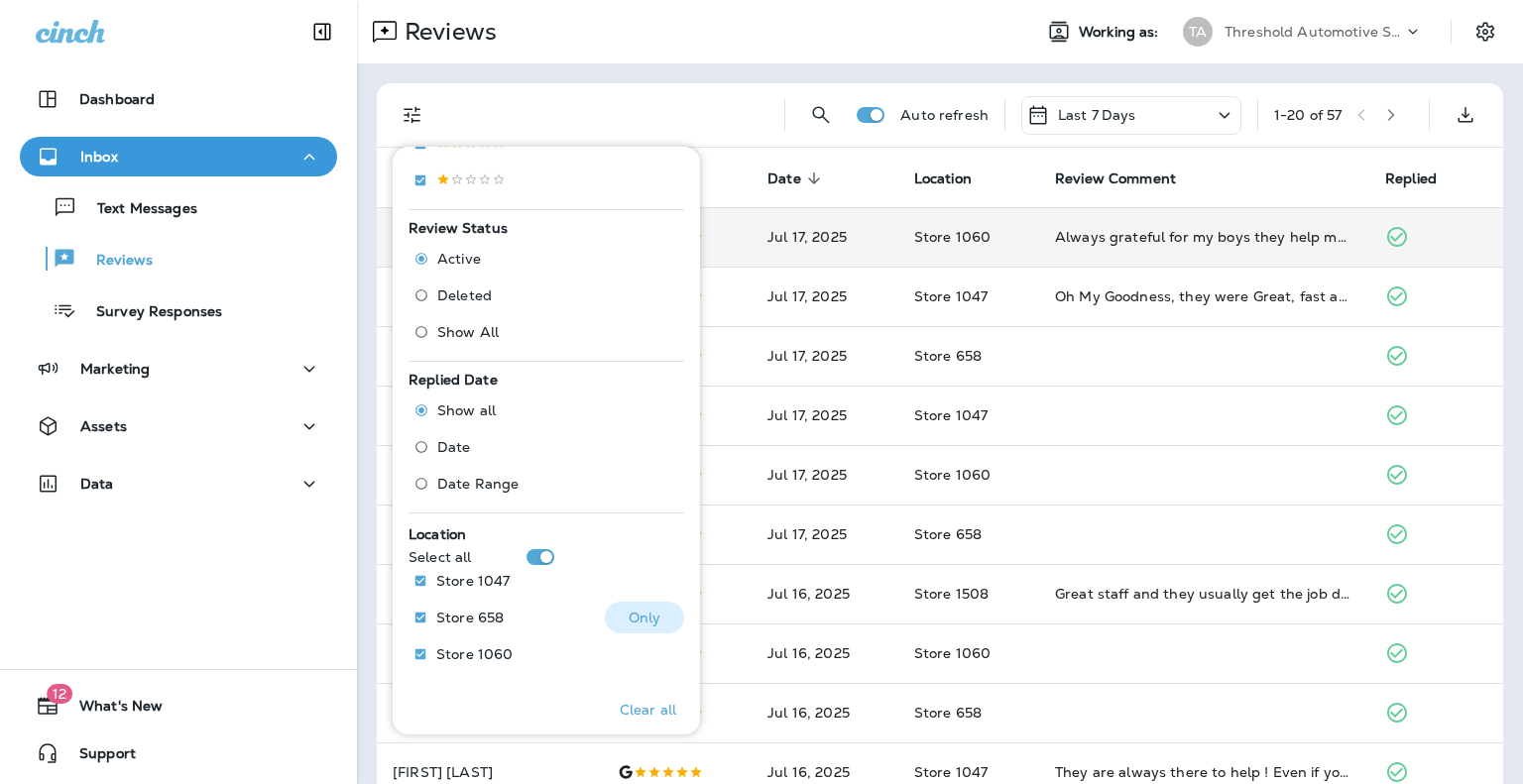 scroll, scrollTop: 657, scrollLeft: 0, axis: vertical 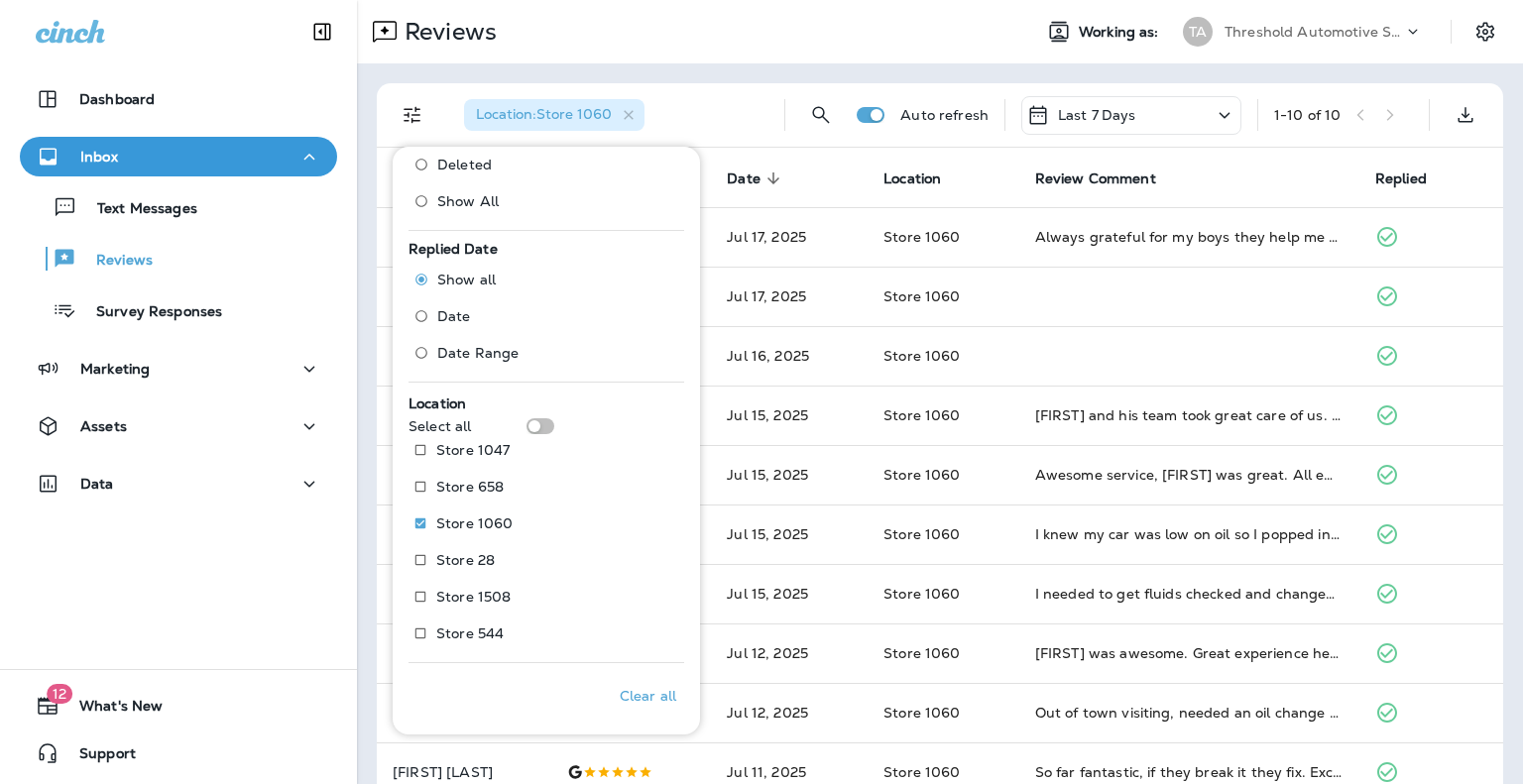 click on "Location : Store 1060 Auto refresh Last 7 Days 1 - 10 of 10 Customer Score Date sorted descending Location Review Comment Replied [FIRST] [LAST] [MONTH] [DAY], [YEAR] Store 1060 Always grateful for my boys they help me put the cover on my battery in my back seat and new wipers I couldn’t ever ask for anyone better I love my crew ❤️ [FIRST] [LAST] [MONTH] [DAY], [YEAR] Store 1060 [FIRST] [LAST] [MONTH] [DAY], [YEAR] Store 1060 [FIRST] [LAST] [MONTH] [DAY], [YEAR] Store 1060 [FIRST] and his team took great care of us. He explained everything that needed to be done with the oil change and also the things that DID’T need to be done. So refreshing. Thanks [FIRST]!! [FIRST] [LAST] [MONTH] [DAY], [YEAR] Store 1060 Awesome service, [FIRST] was great. All employees were friendly and helpful. [FIRST] [LAST] [MONTH] [DAY], [YEAR] Store 1060 [FIRST] [LAST] [MONTH] [DAY], [YEAR] Store 1060 [FIRST] was awesome. Great experience here. I recommend going here to get your car maintenanced. [FIRST] [LAST] [MONTH] [DAY], [YEAR] Store 1060 [FIRST] [LAST]" at bounding box center (940, 443) 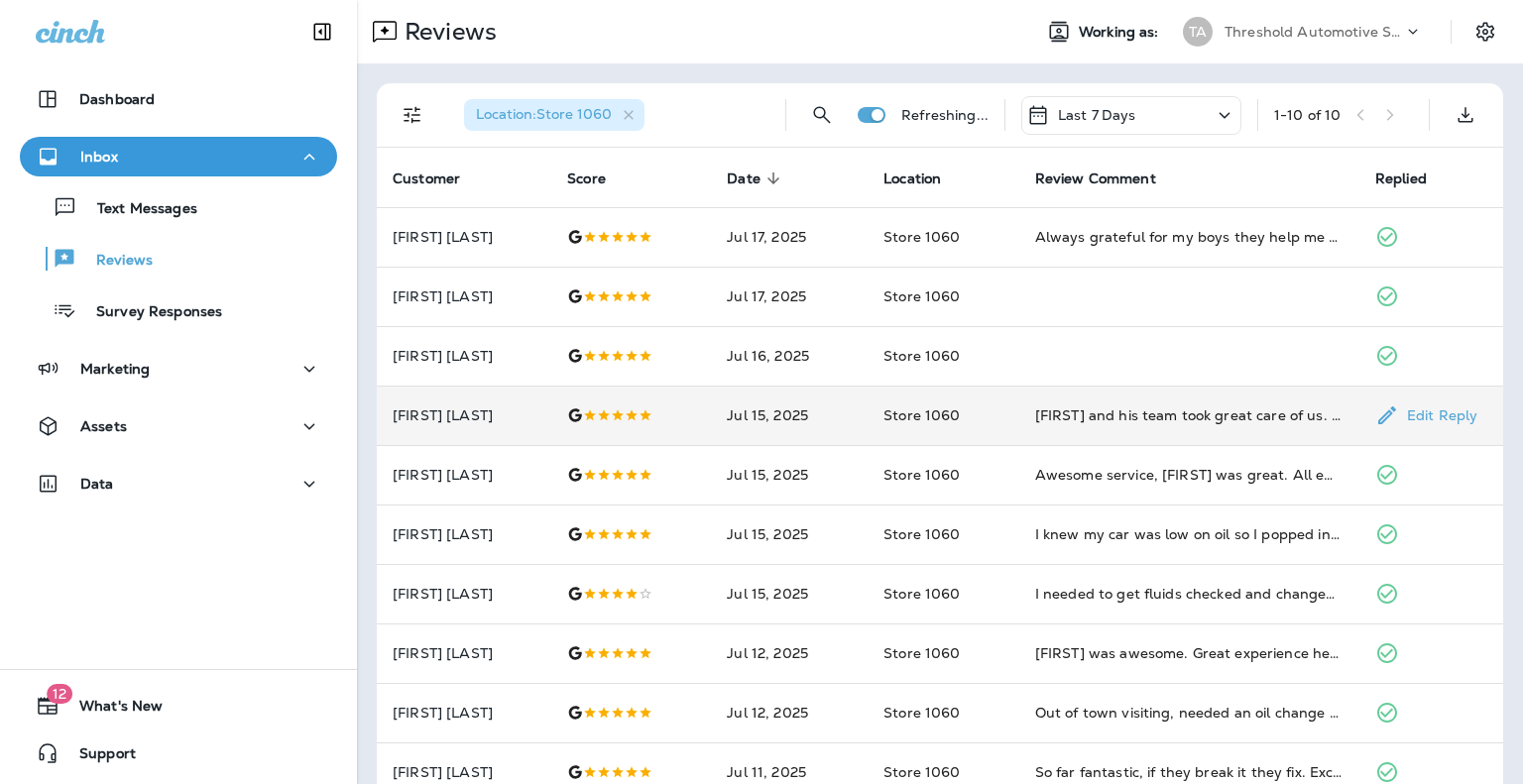 scroll, scrollTop: 38, scrollLeft: 0, axis: vertical 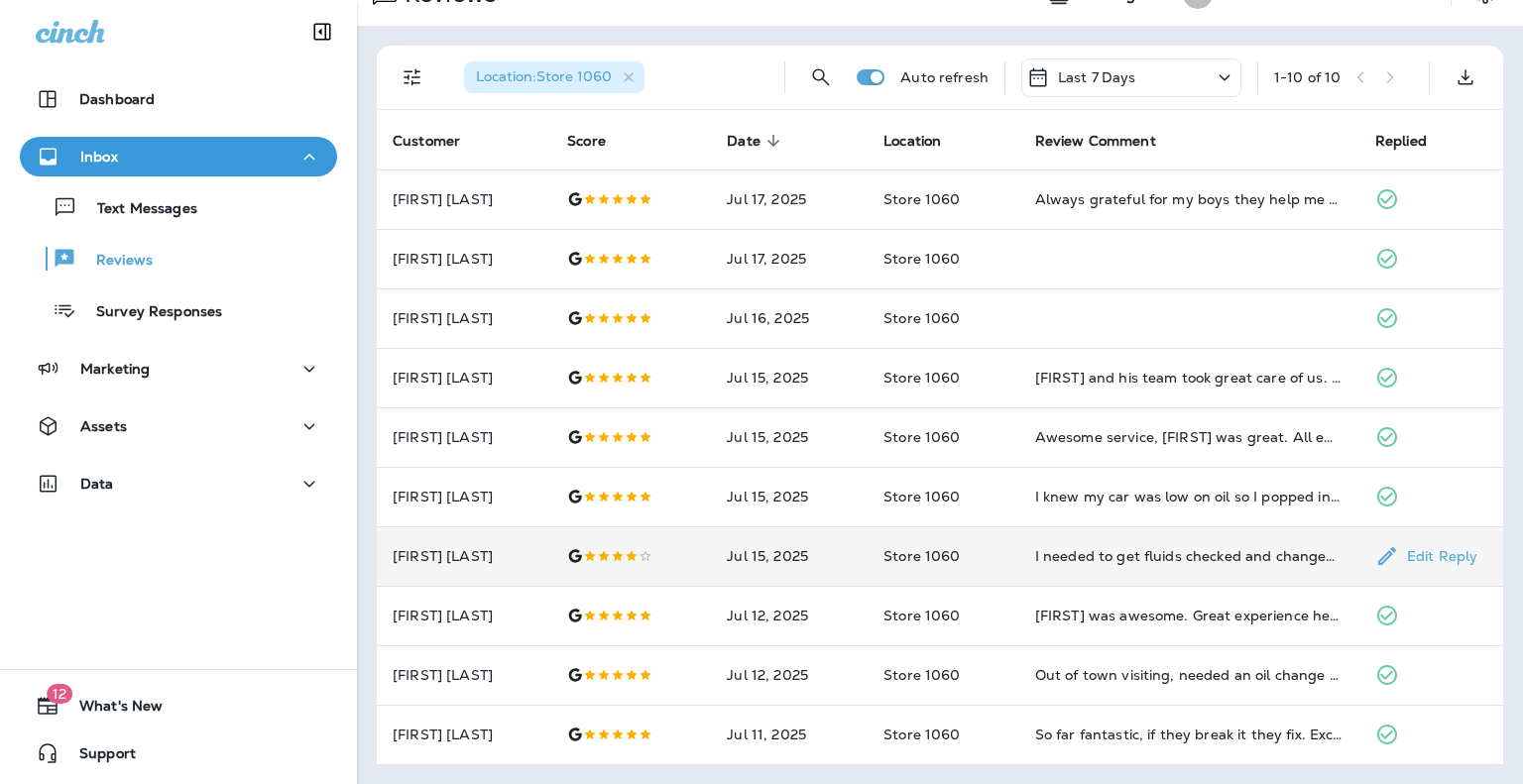 click on "I needed to get fluids checked and changed/flushed and that’s what the folks at Grease Monkey did. They did ask me curveball questions (i.e. oil, low battery, windshield wipers, belt replacements, air filters) and if I didn’t already know about the condition of those parts, I would’ve spent a lot more money than needed. Once I surpassed those, though, [FIRST] taught me all about what condition each fluid should be in and that was super helpful." at bounding box center [1189, 556] 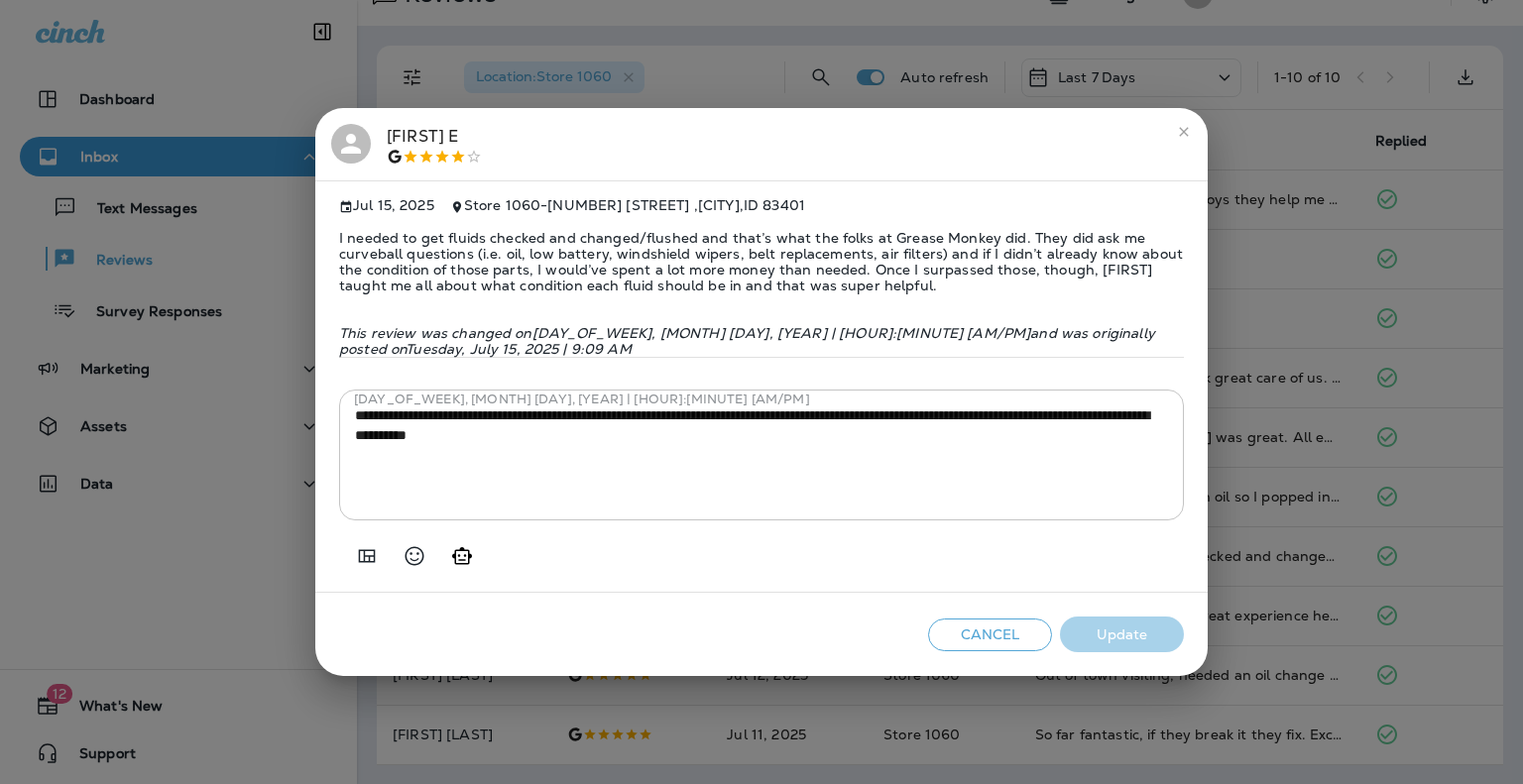 click on "[FIRST] [LAST]" at bounding box center [762, 145] 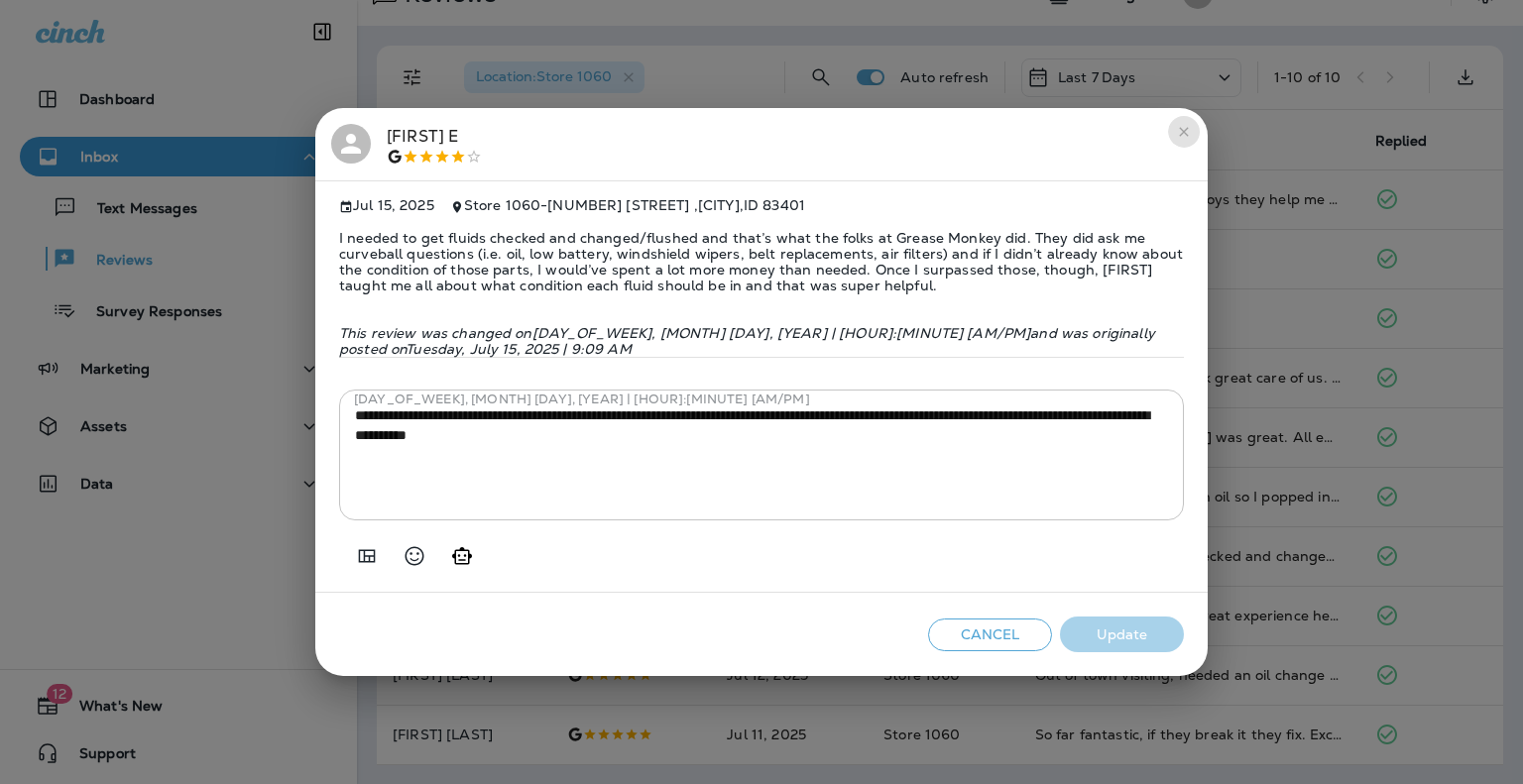 click 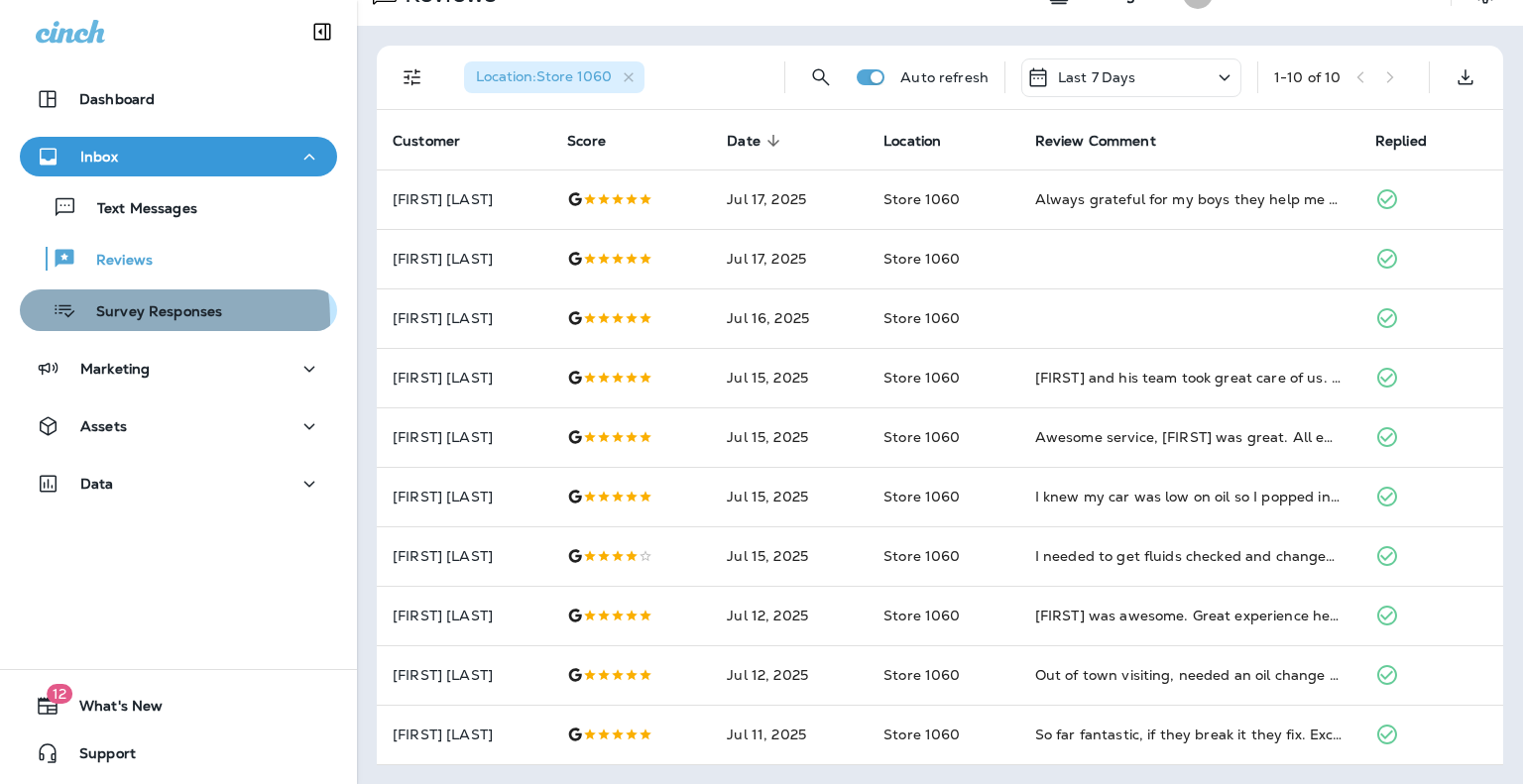click on "Survey Responses" at bounding box center [149, 312] 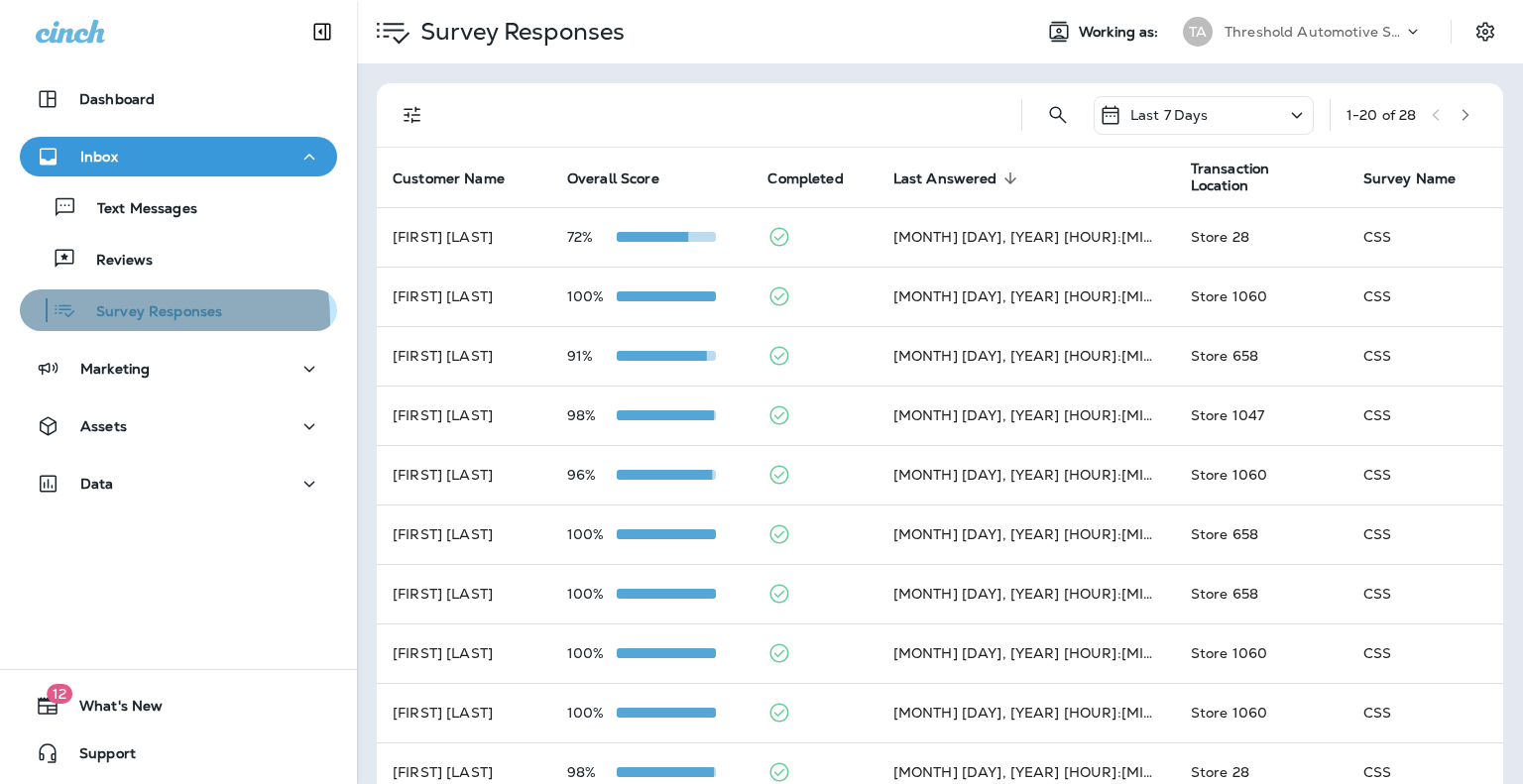 click on "Survey Responses" at bounding box center [149, 312] 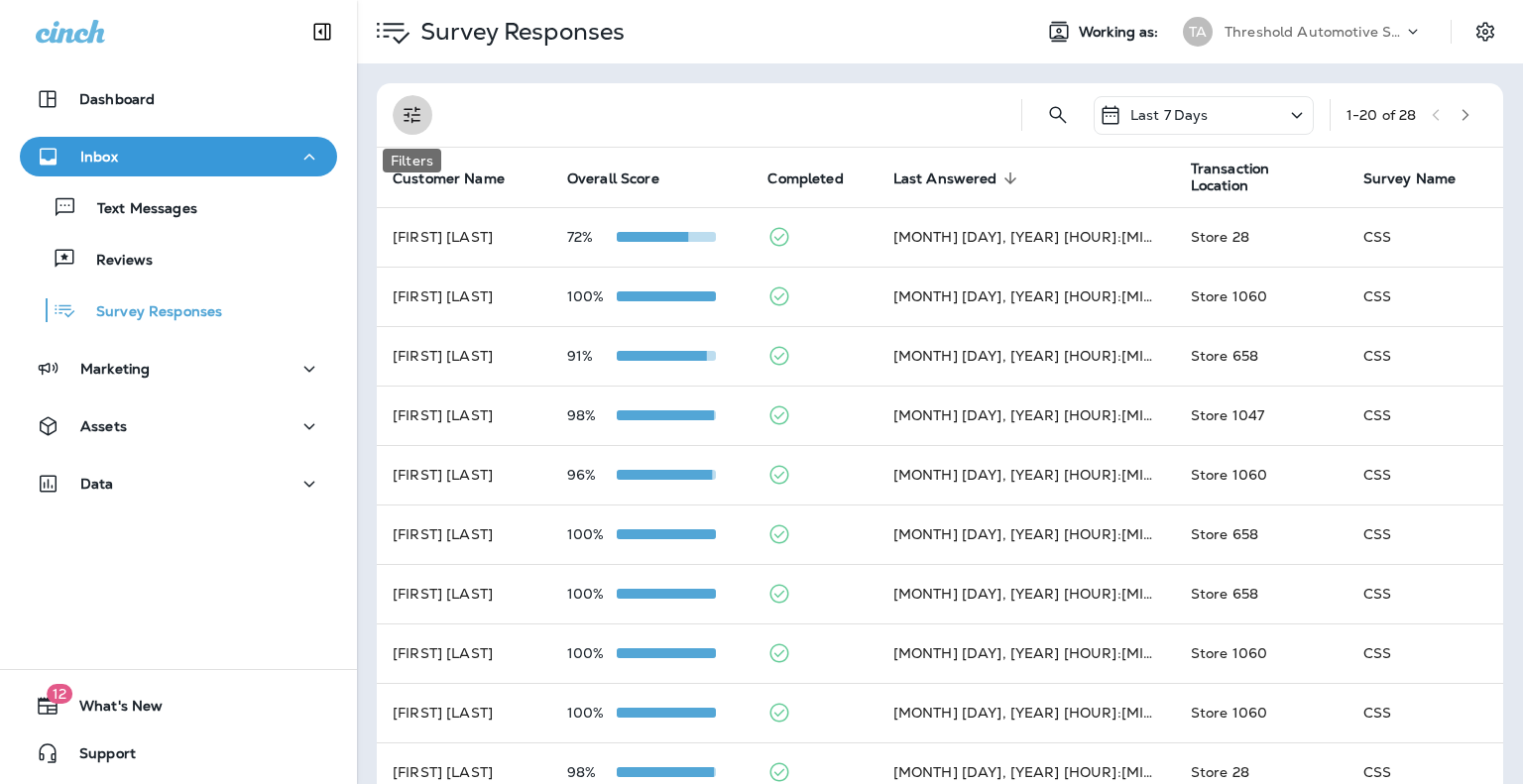 click 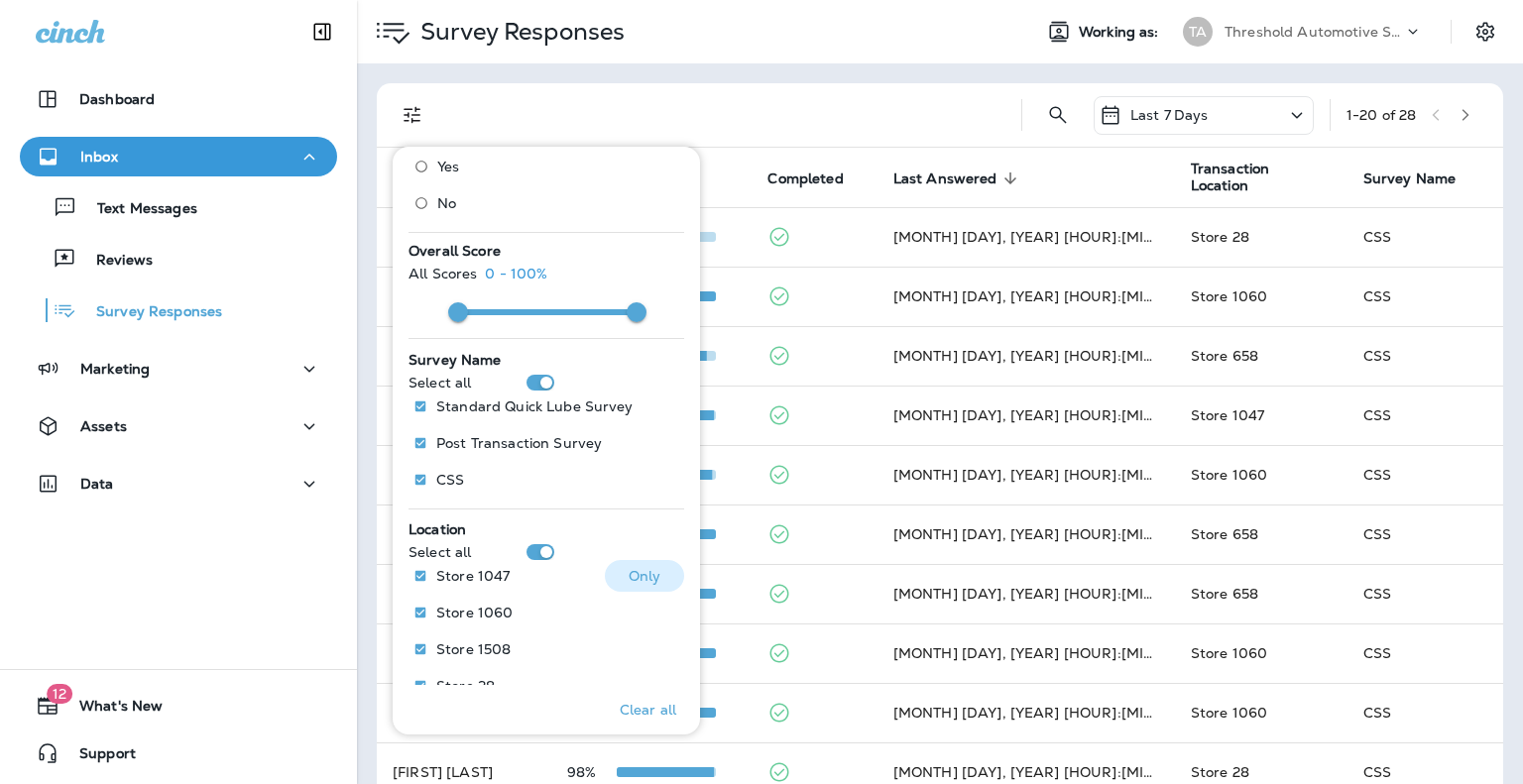 scroll, scrollTop: 217, scrollLeft: 0, axis: vertical 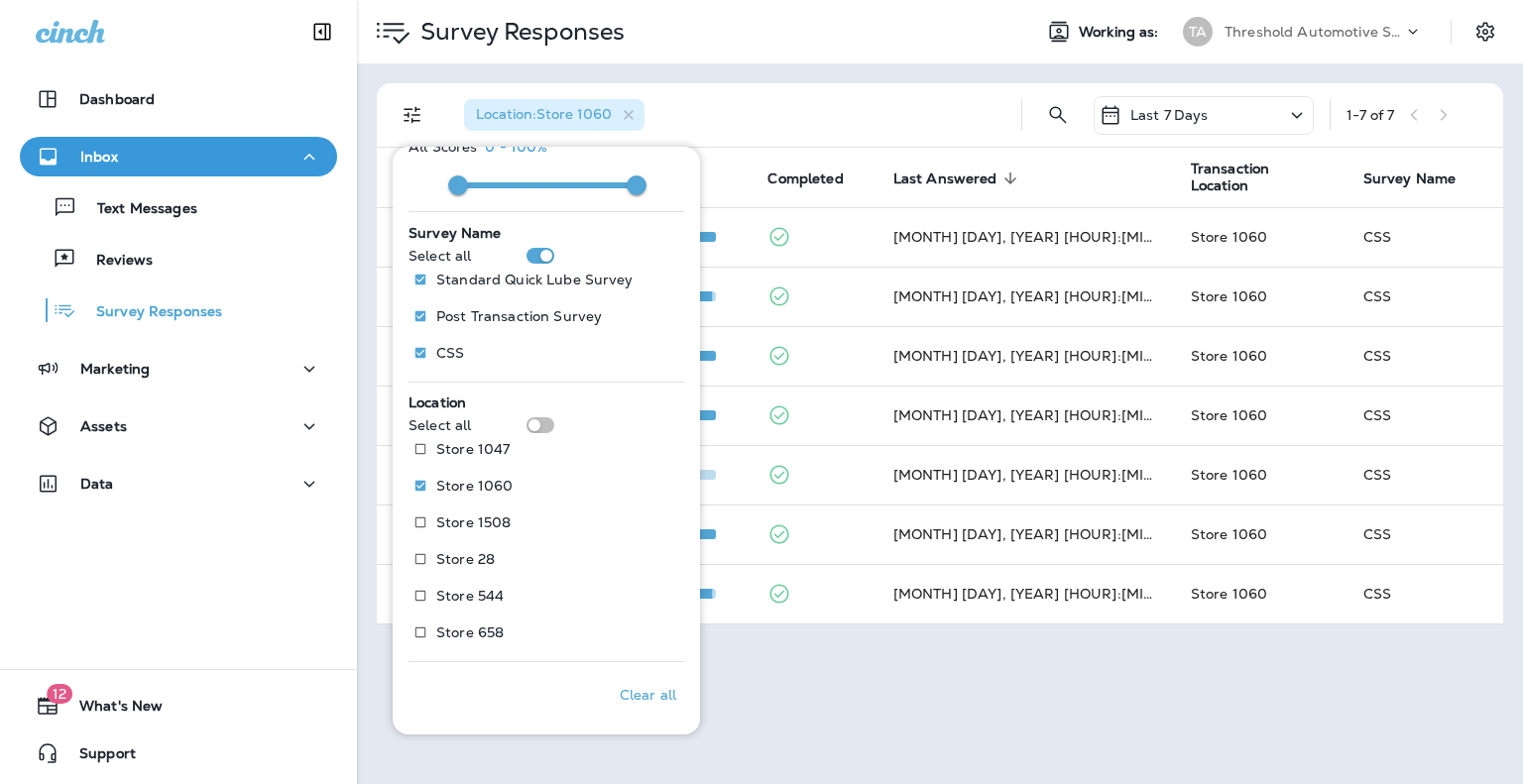 click on "Survey Responses Working as: TA Threshold Automotive Service dba Grease Monkey Location : Store 1060 Last 7 Days 1 - 7 of 7 Customer Name Overall Score Completed Last Answered sorted descending Transaction Location Survey Name [FIRST] [LAST] 100% Jul 17, 2025 11:10 AM Store 1060 CSS [FIRST] [LAST] 96% Jul 17, 2025 9:47 AM Store 1060 CSS [FIRST] [LAST] 100% Jul 16, 2025 2:08 PM Store 1060 CSS [FIRST] [LAST] 100% Jul 16, 2025 9:26 AM Store 1060 CSS [FIRST] [LAST] 76% Jul 15, 2025 9:05 AM Store 1060 CSS None [LAST] 100% Jul 14, 2025 9:42 AM Store 1060 CSS [FIRST] [LAST] 96% Jul 12, 2025 11:44 AM Store 1060 CSS" at bounding box center [940, 392] 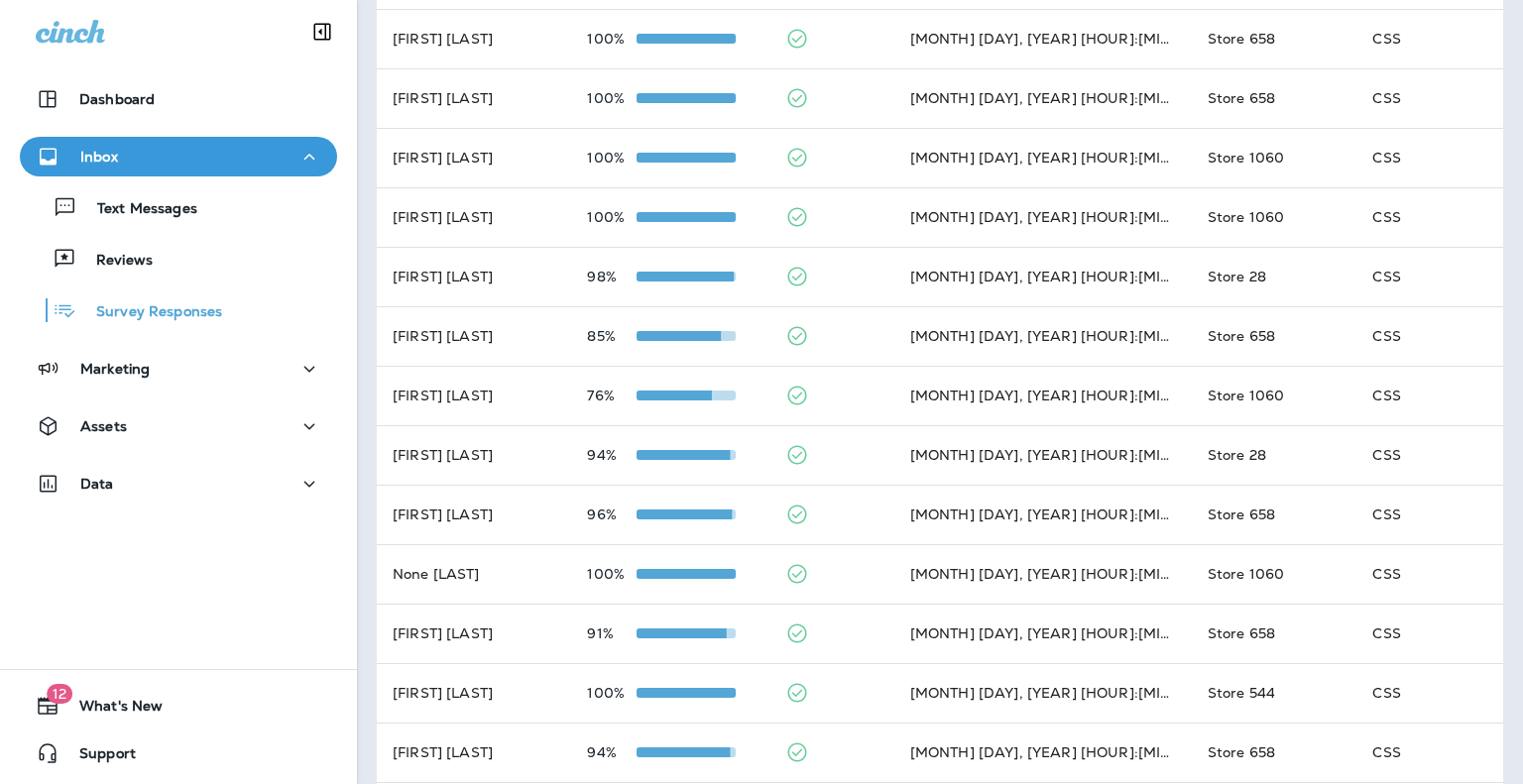 scroll, scrollTop: 0, scrollLeft: 0, axis: both 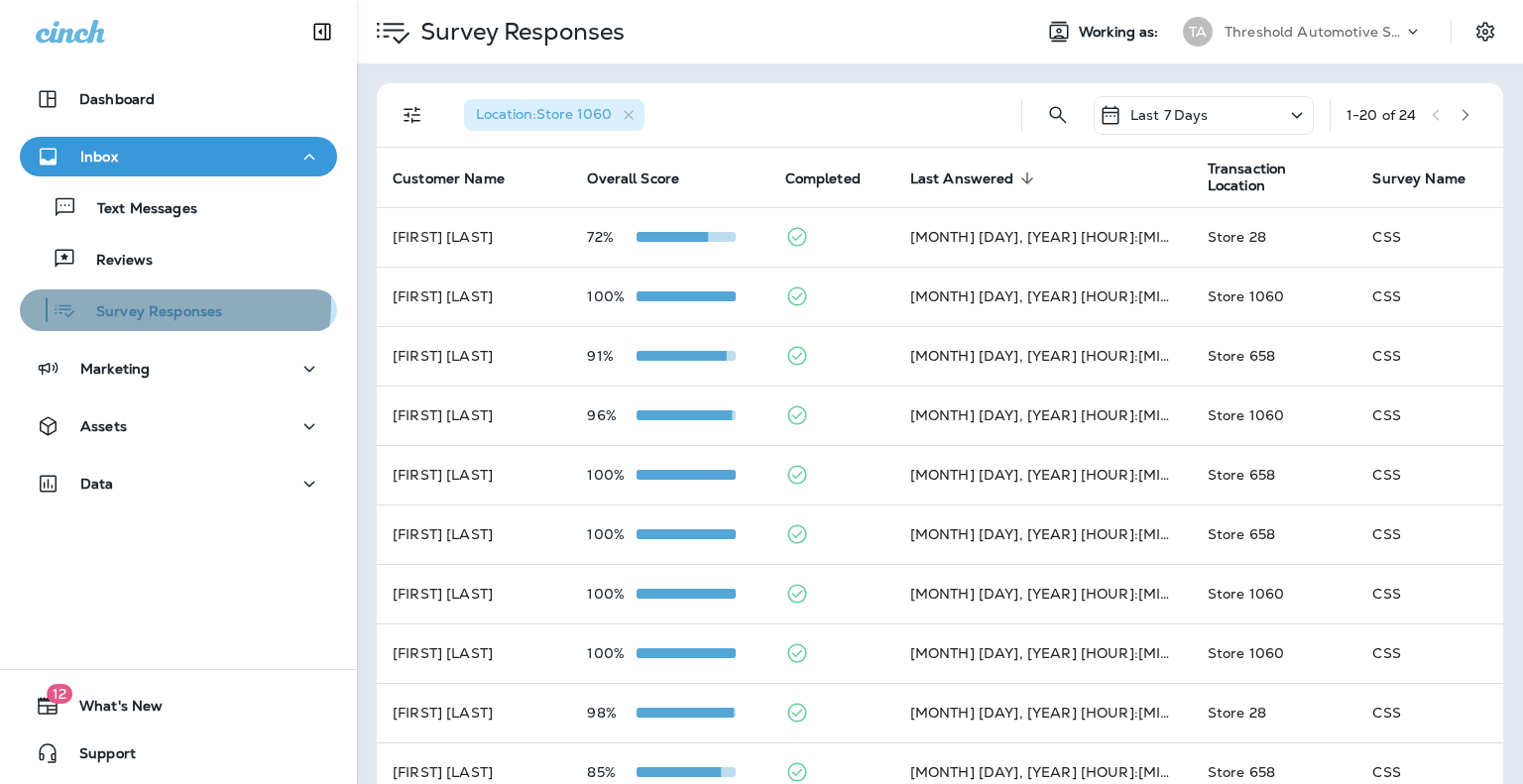 click on "Survey Responses" at bounding box center (149, 312) 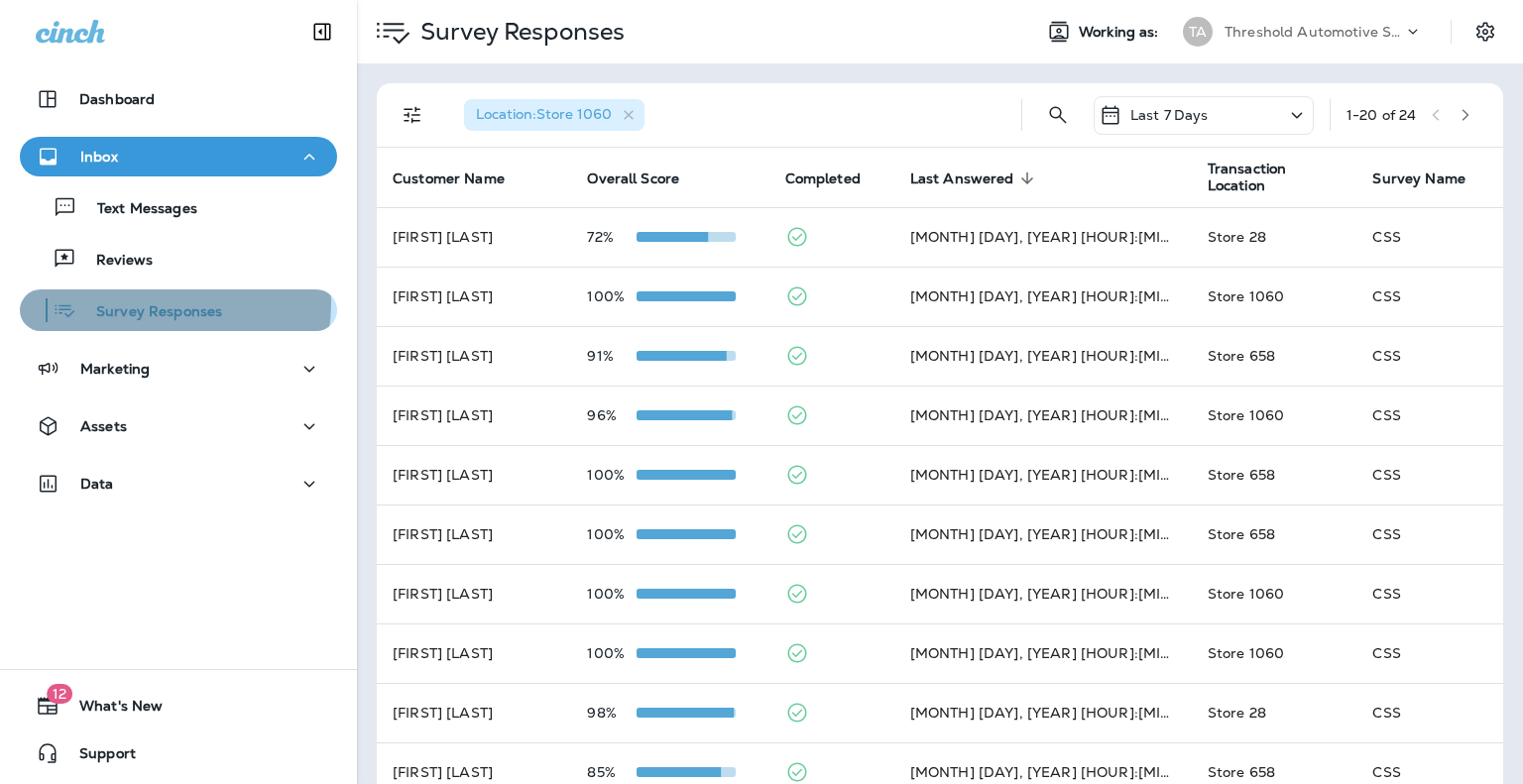 click on "Survey Responses" at bounding box center [149, 312] 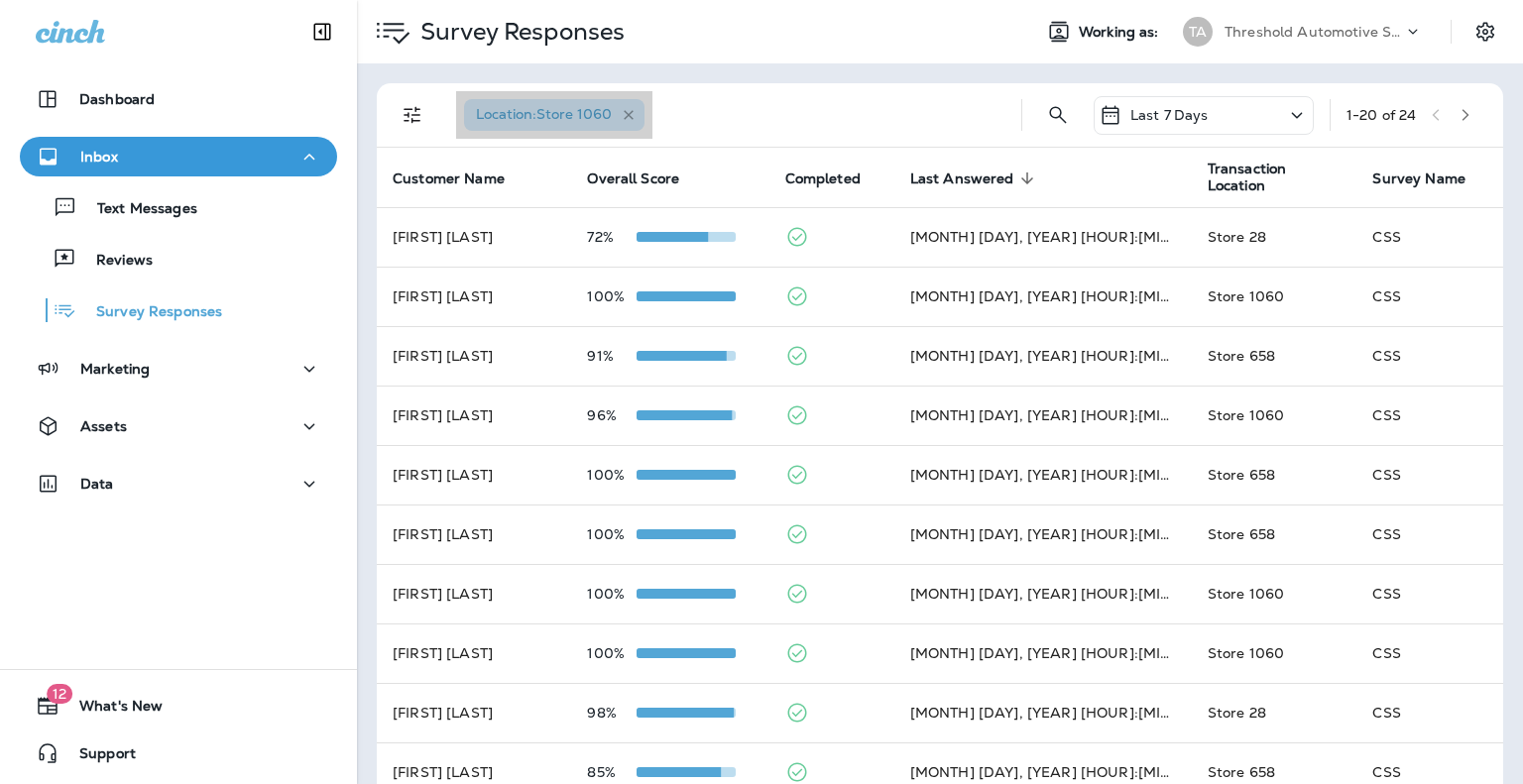 click 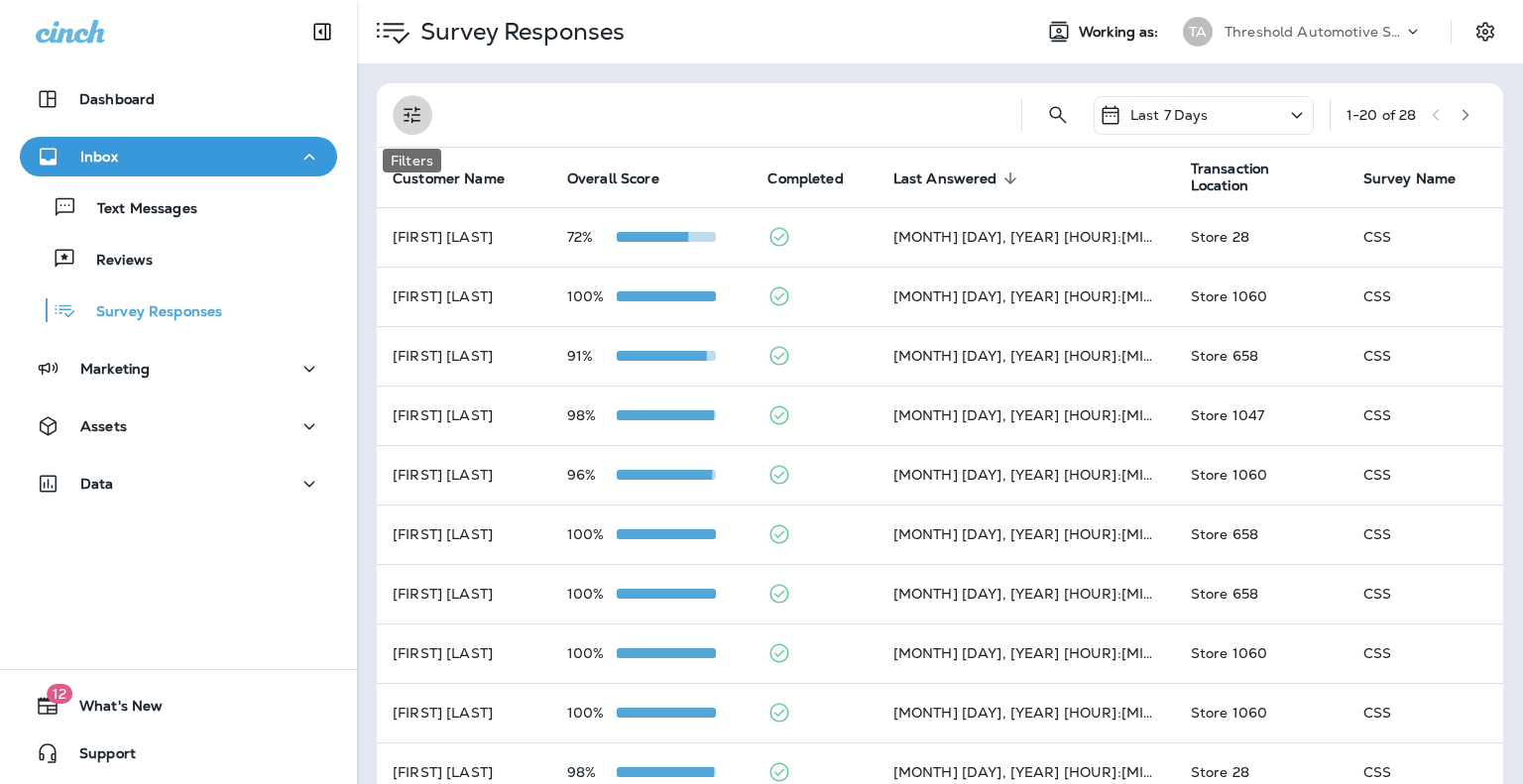click 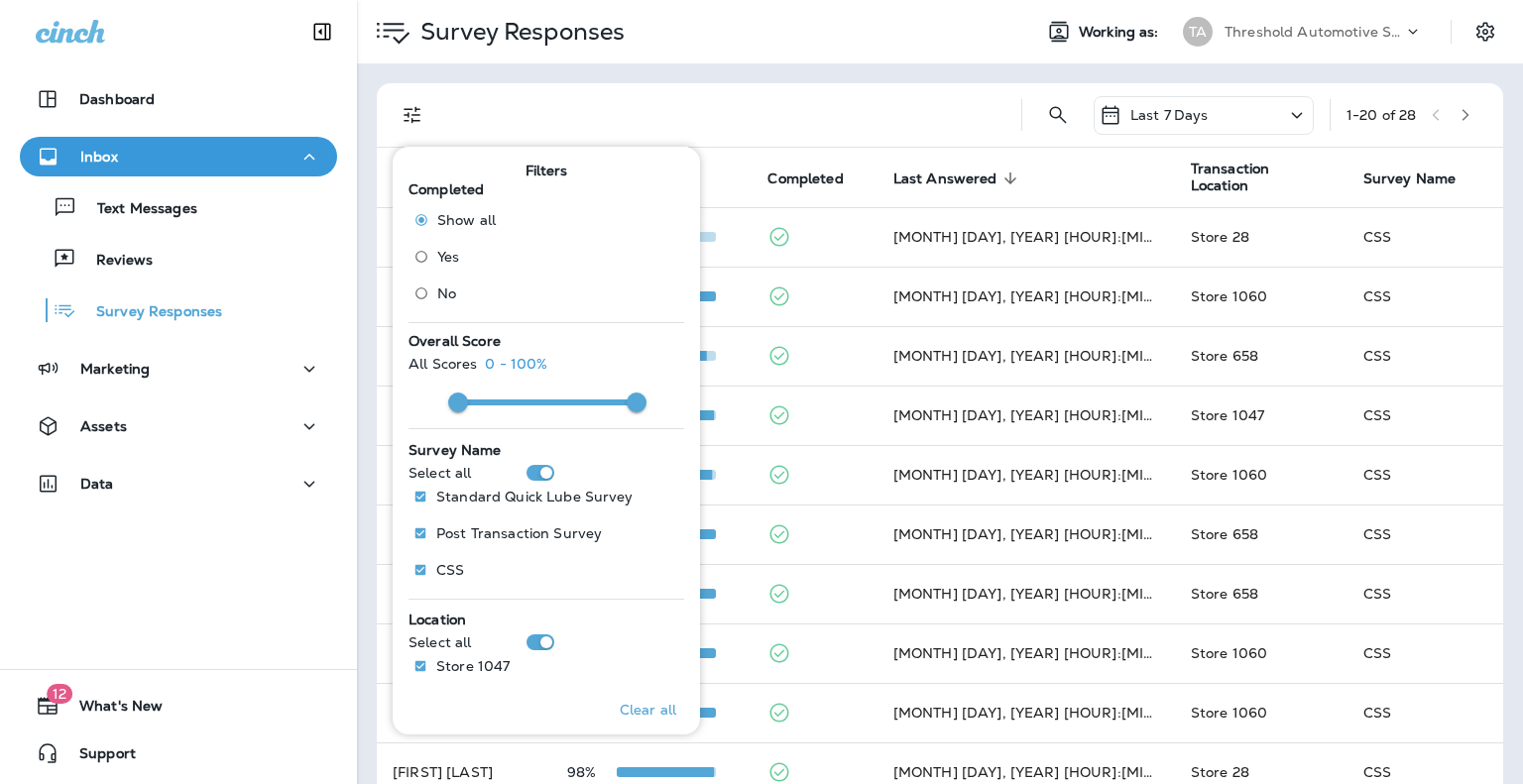 scroll, scrollTop: 217, scrollLeft: 0, axis: vertical 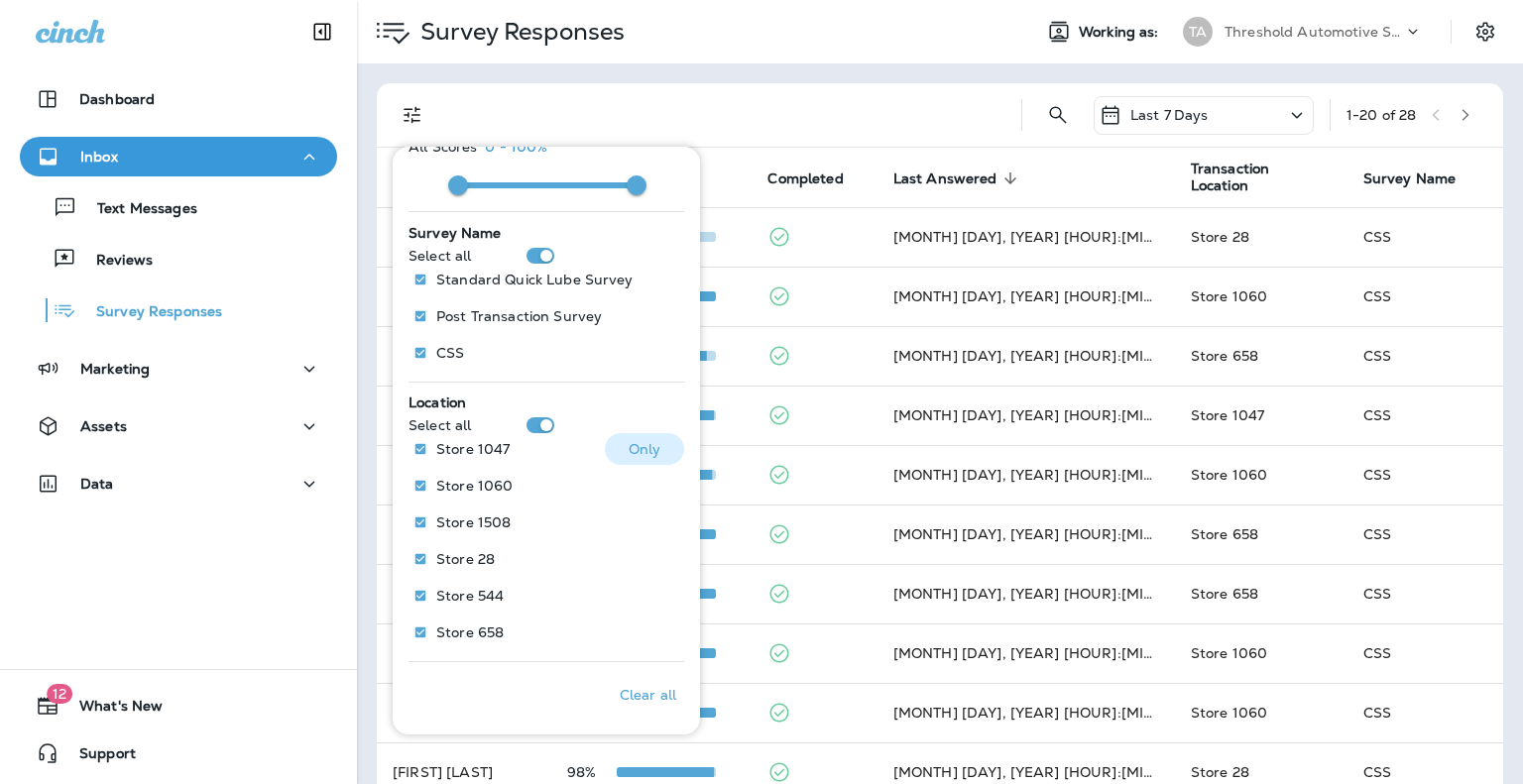 click on "Store 1047" at bounding box center (473, 449) 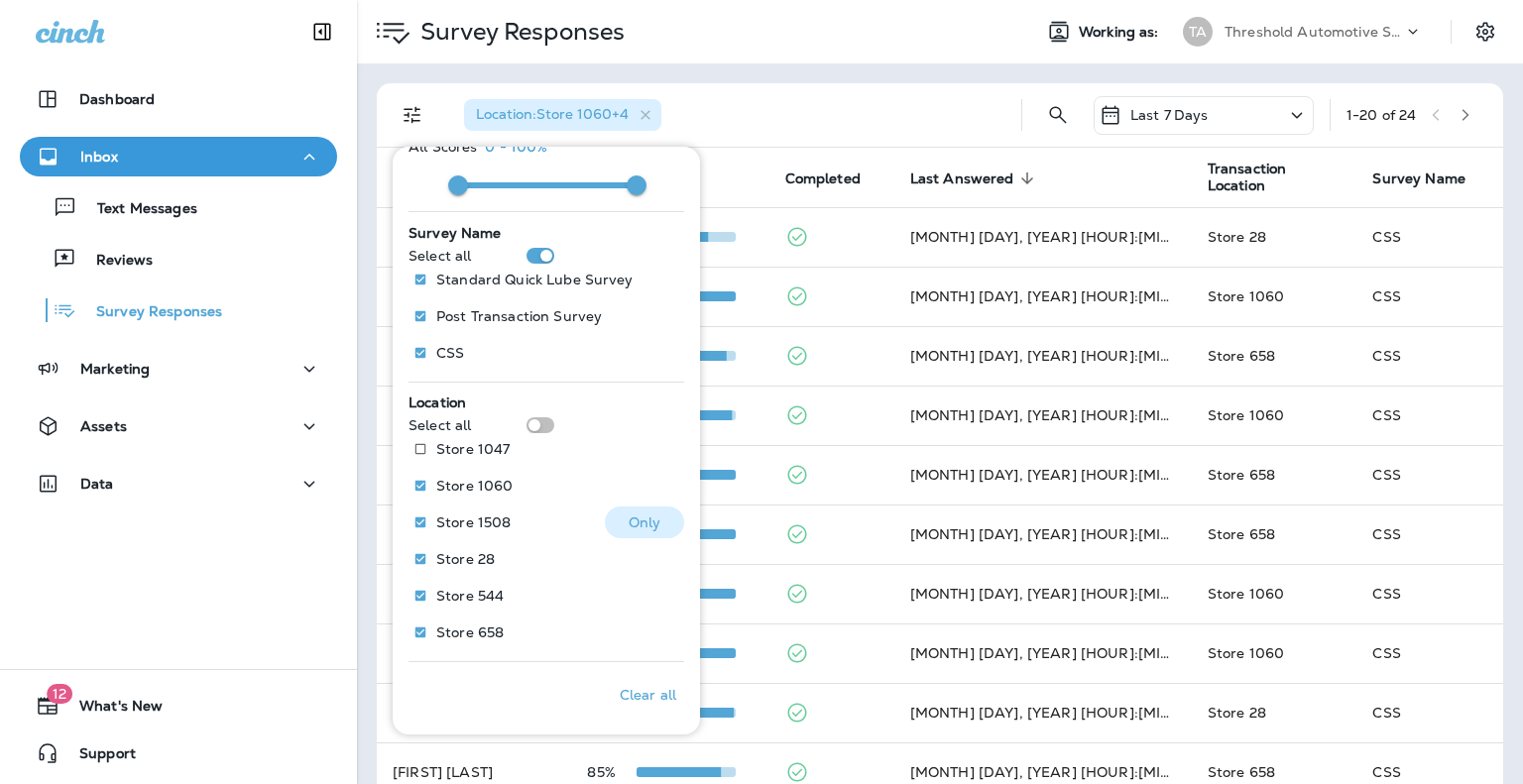 click on "Store 1508" at bounding box center [473, 522] 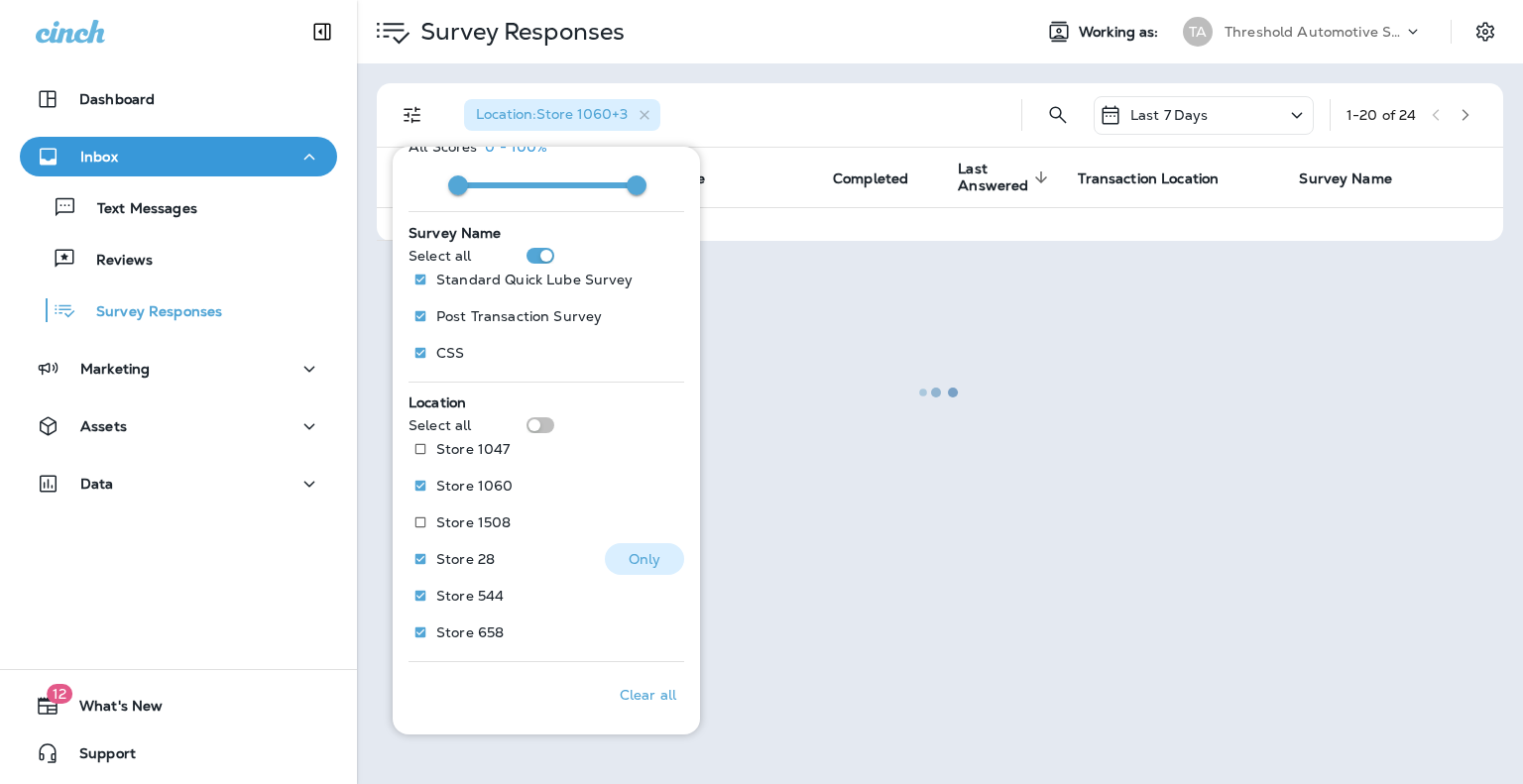 click on "Store 28" at bounding box center (465, 559) 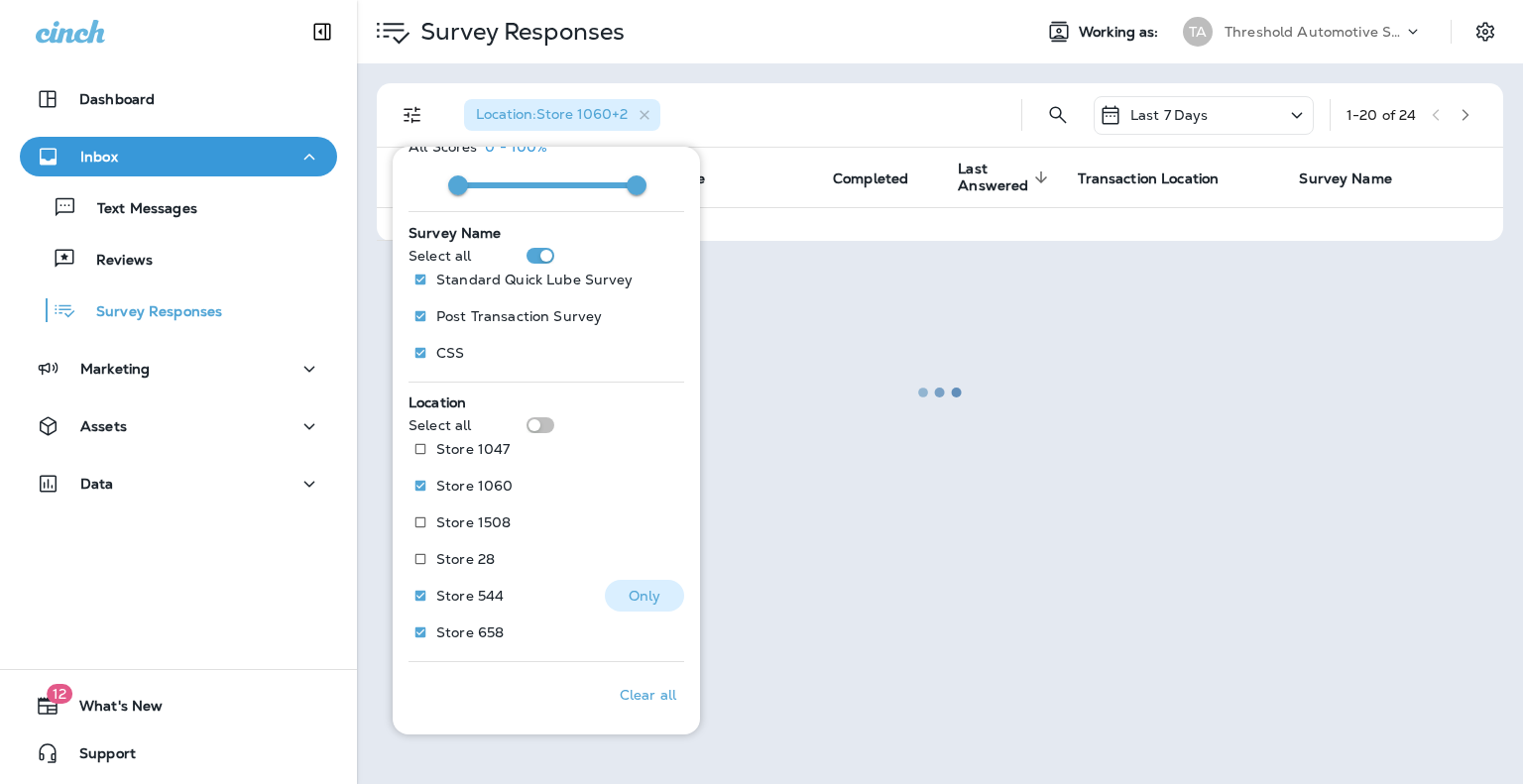 click on "Store 544" at bounding box center (470, 596) 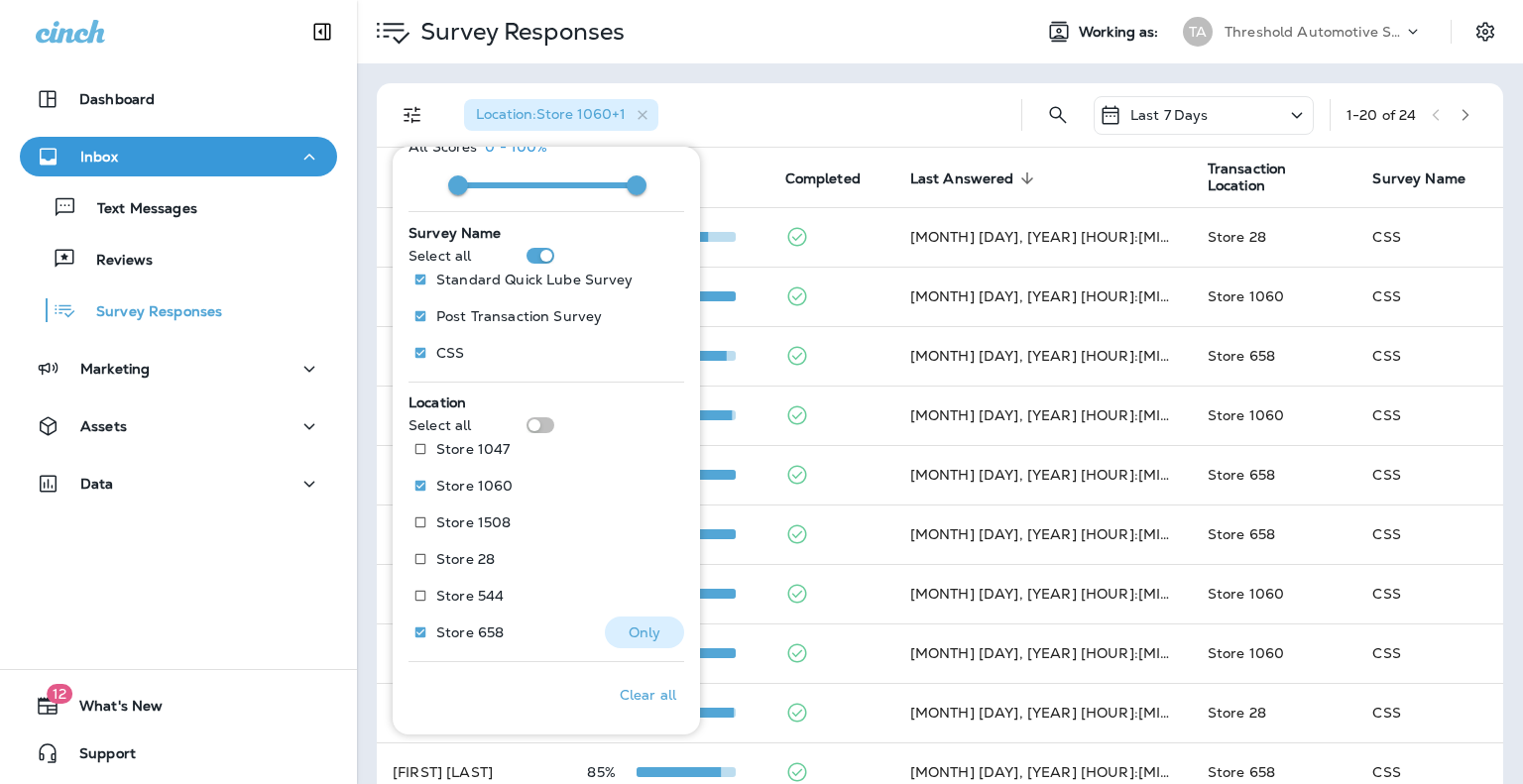 click on "Store 658" at bounding box center (470, 632) 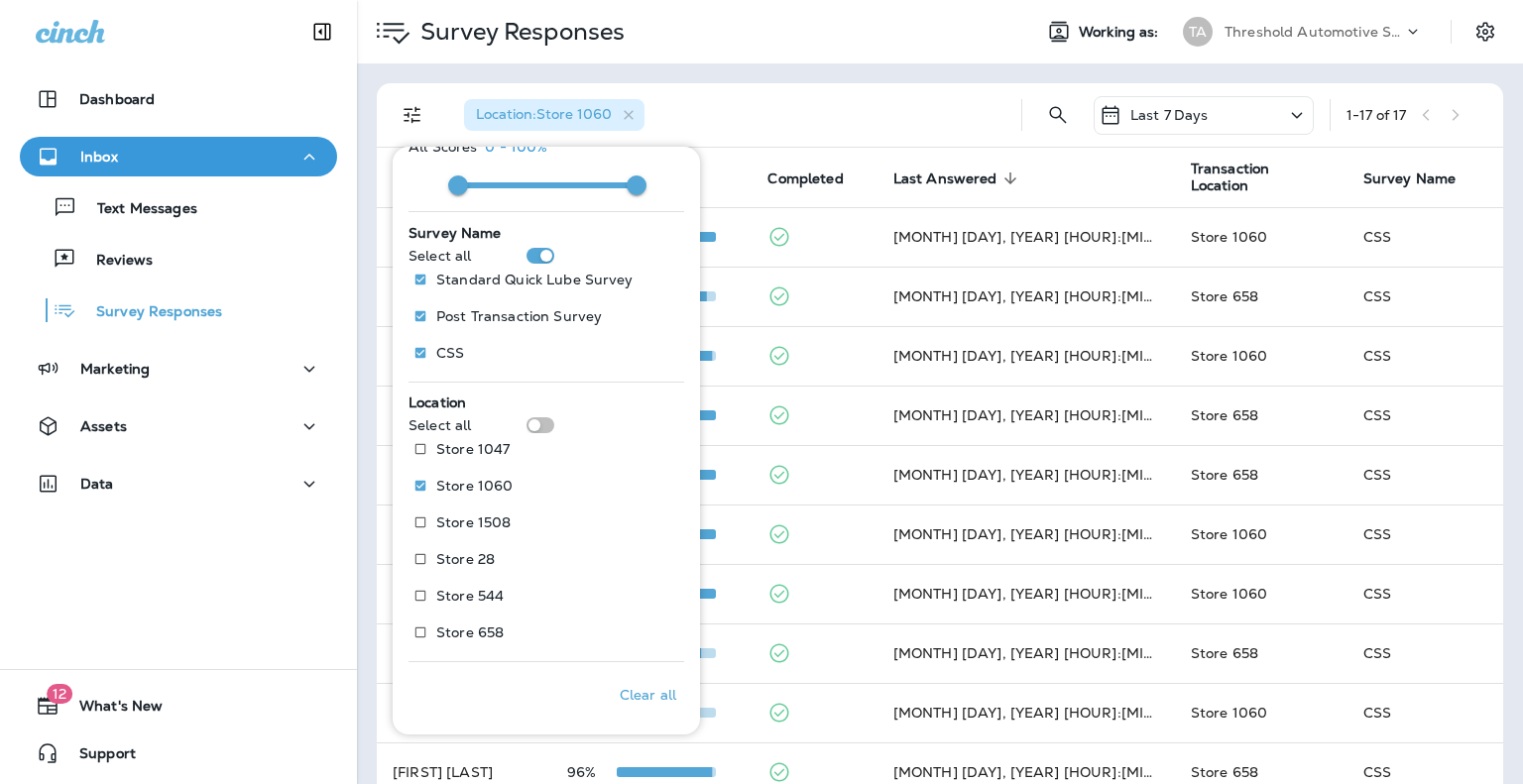 click on "Location :  Store 1060" at bounding box center [727, 115] 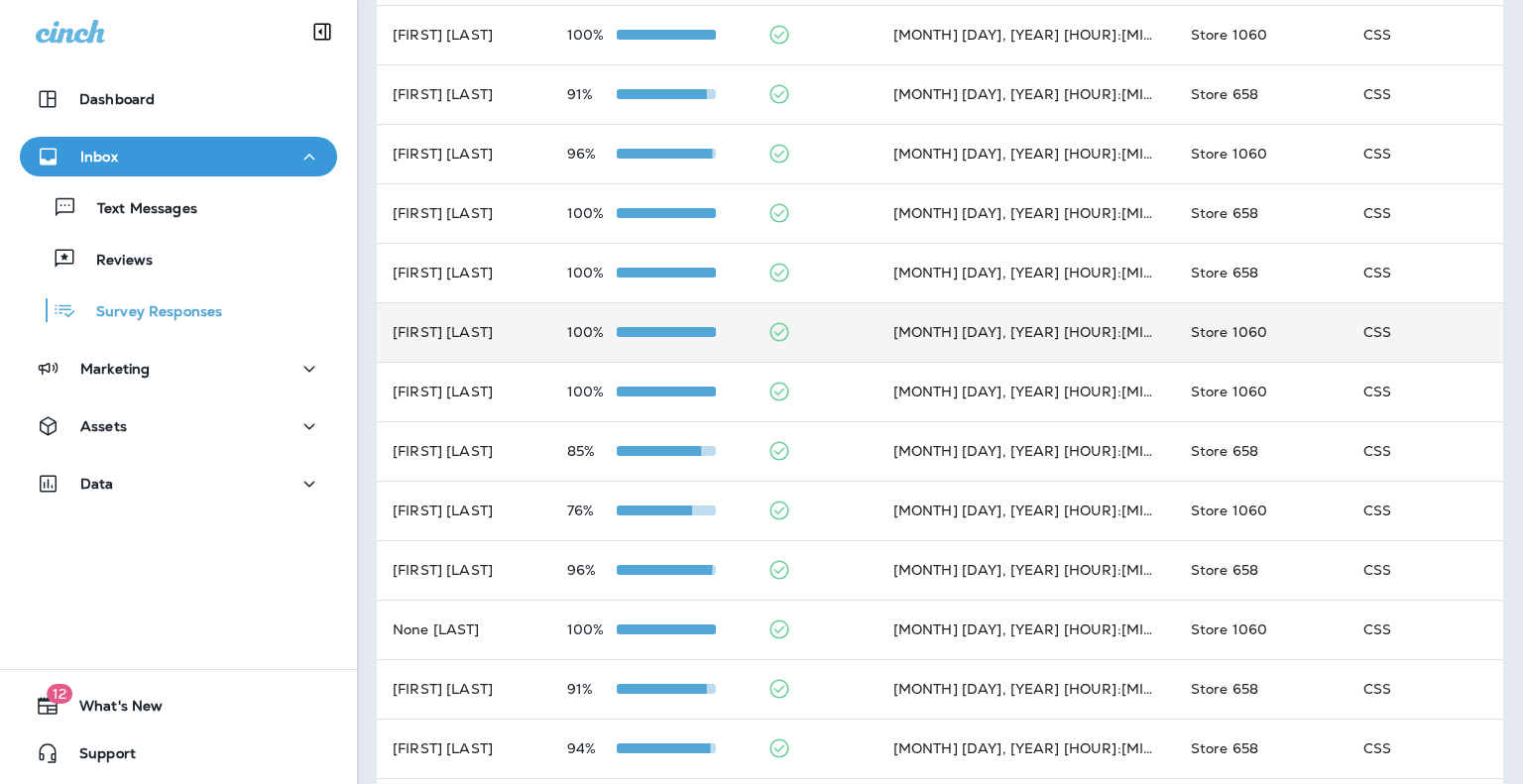 scroll, scrollTop: 210, scrollLeft: 0, axis: vertical 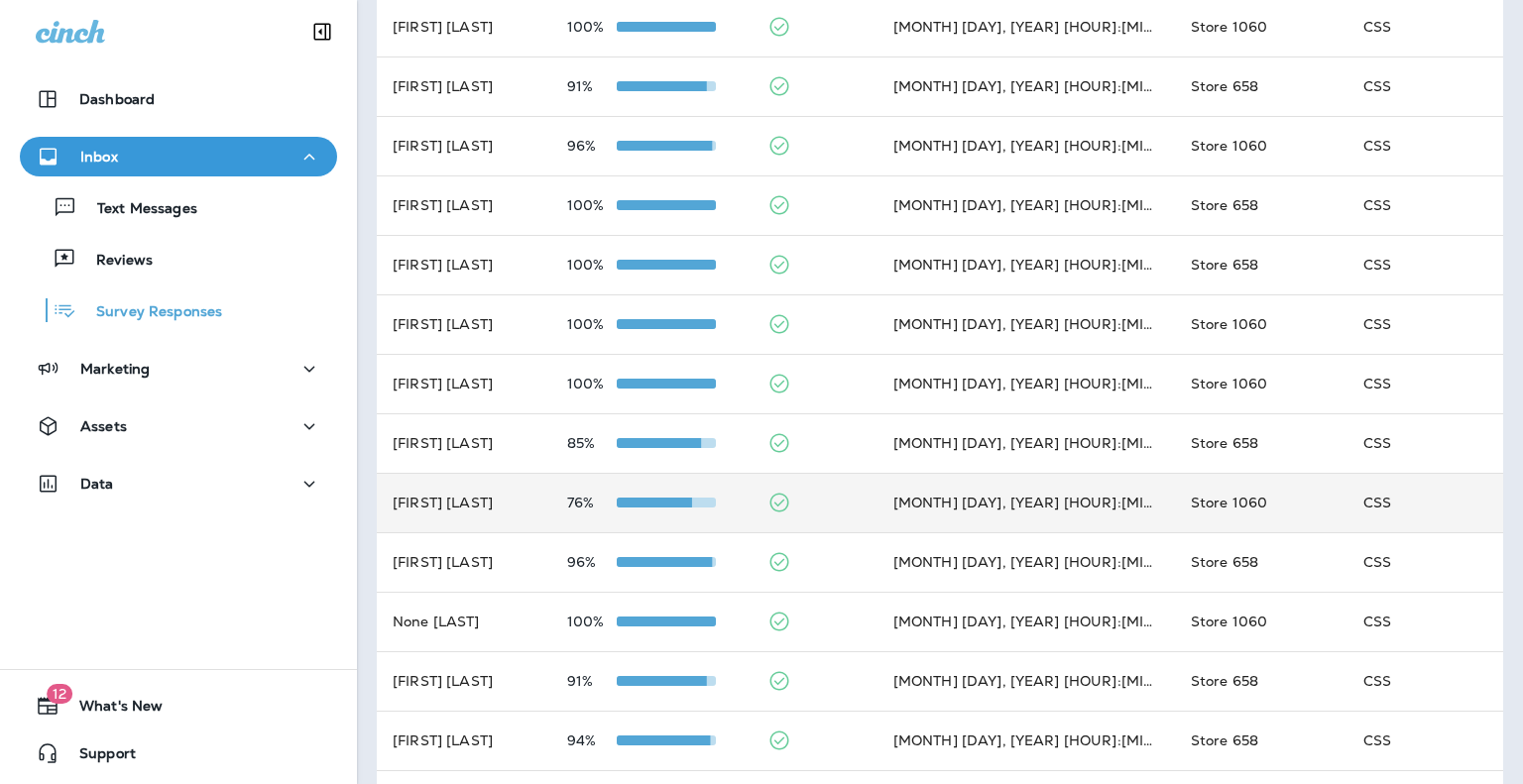 click on "[FIRST] [LAST]" at bounding box center (464, 503) 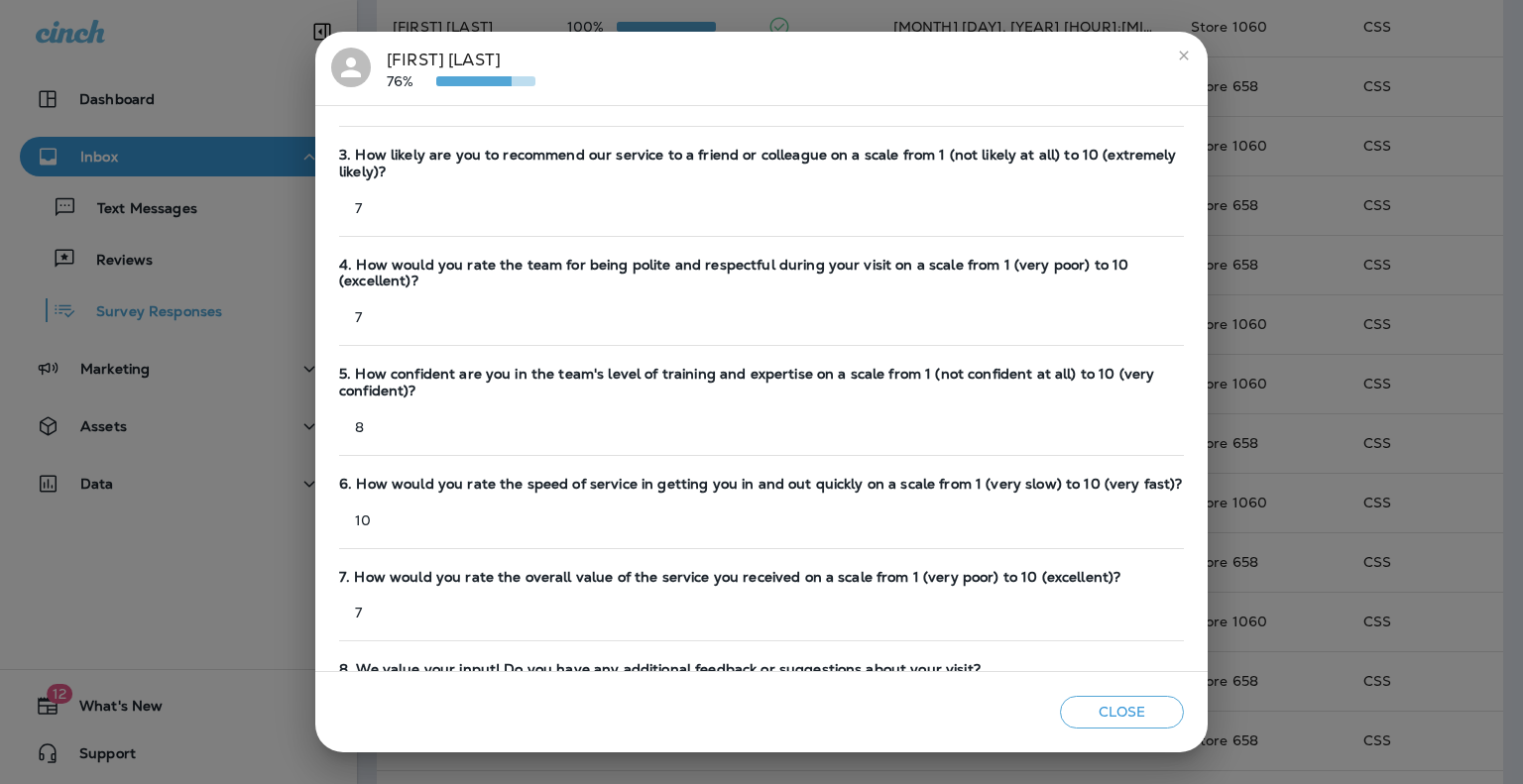 scroll, scrollTop: 389, scrollLeft: 0, axis: vertical 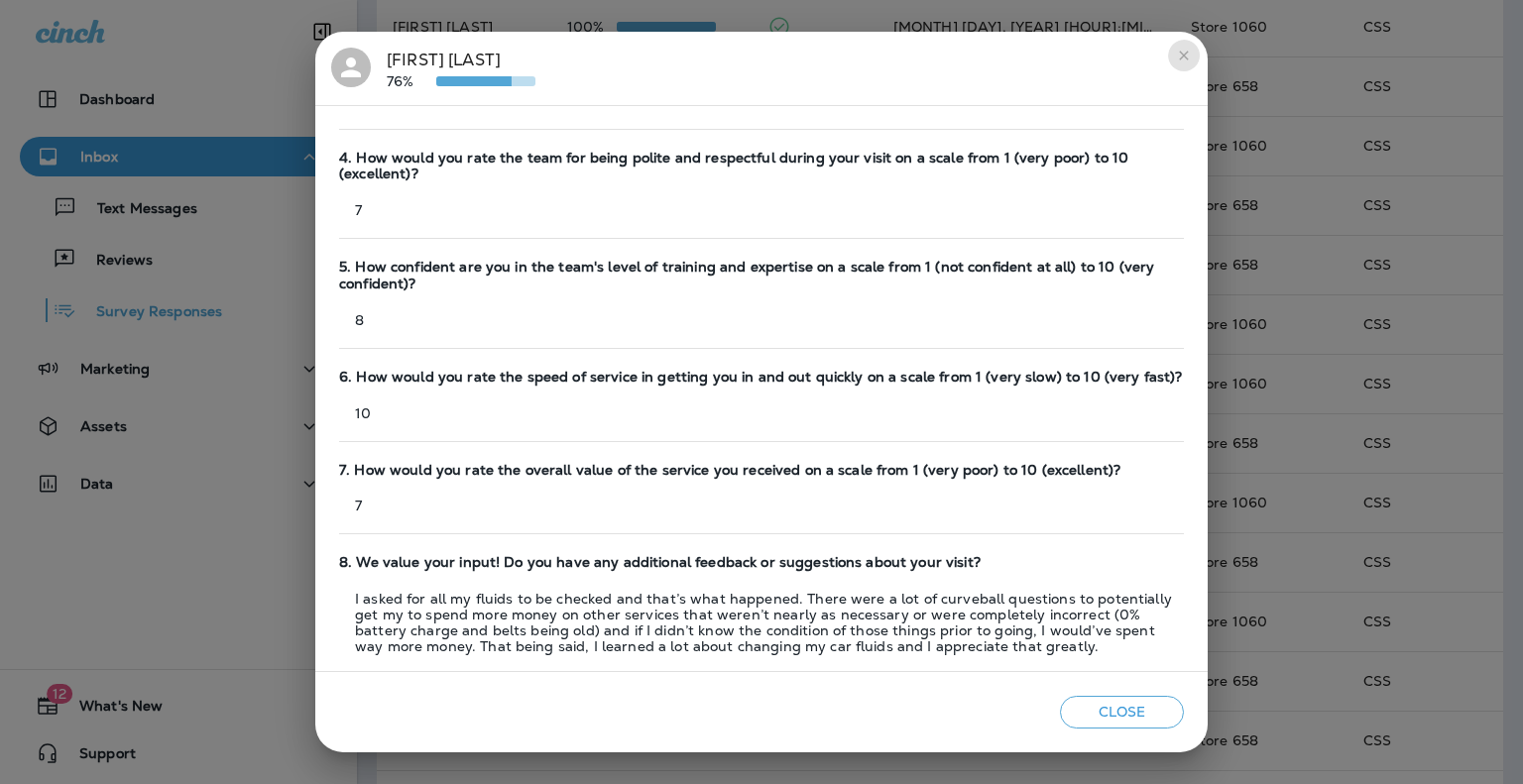 click 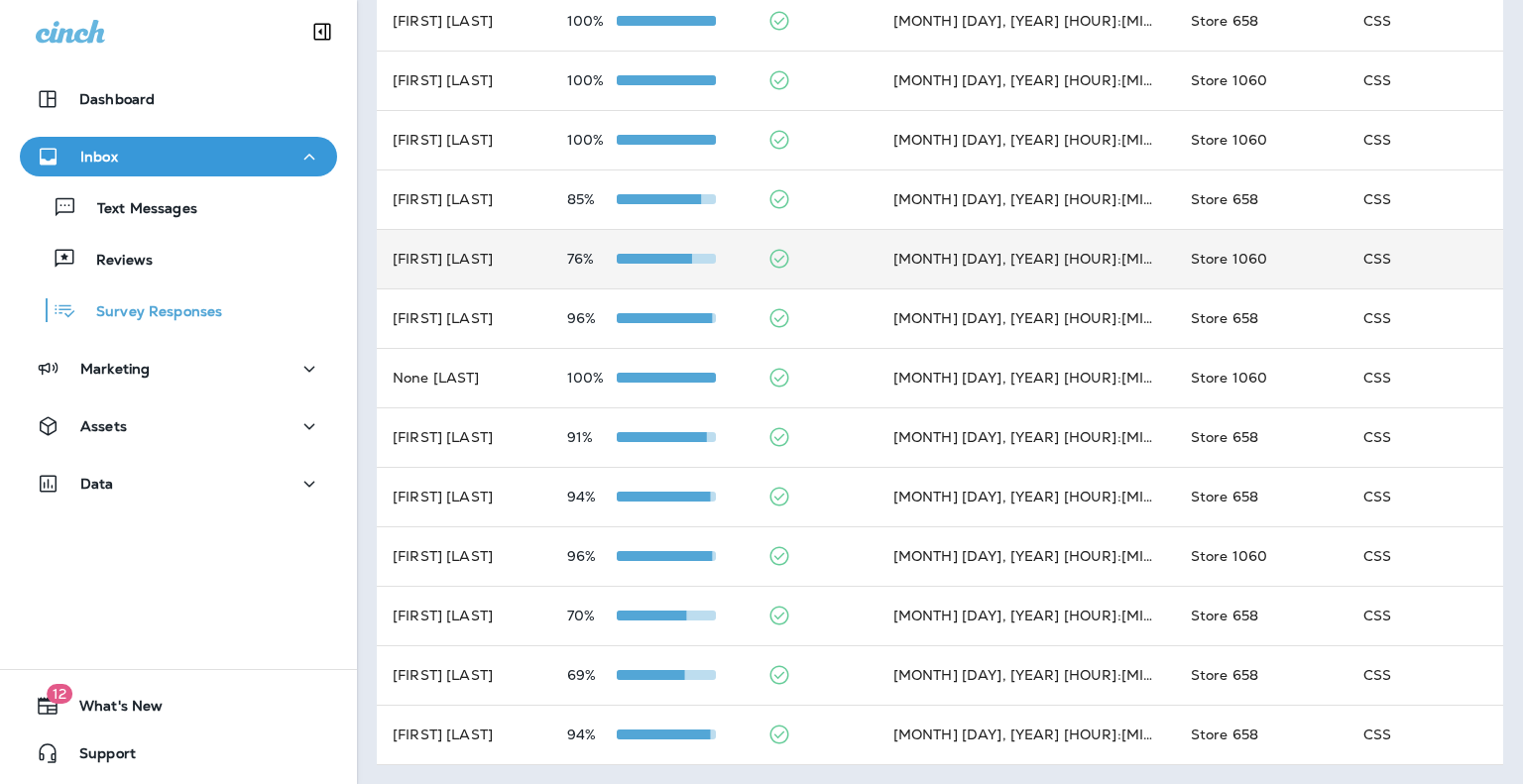 scroll, scrollTop: 0, scrollLeft: 0, axis: both 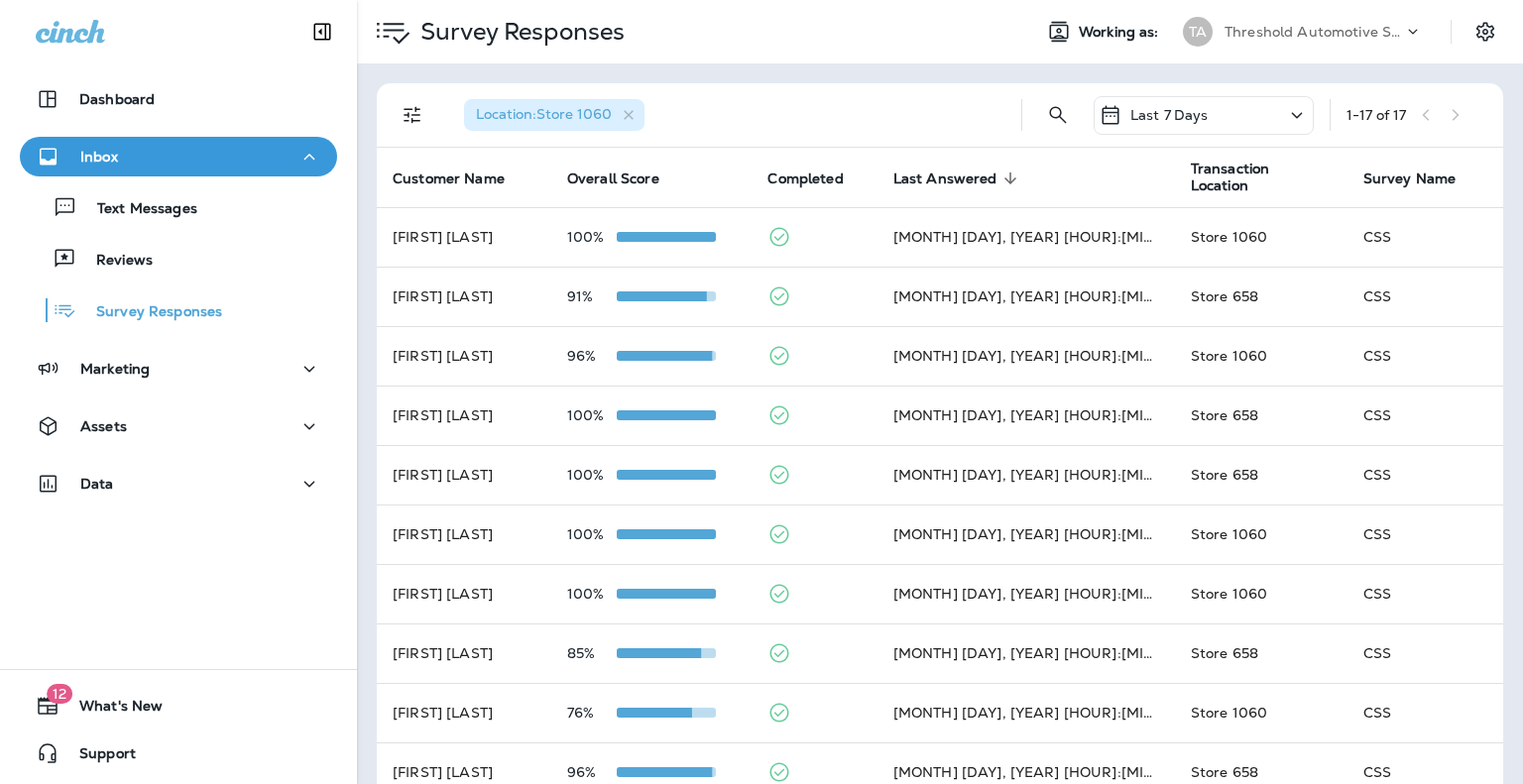 click on "Last 7 Days" at bounding box center (1204, 115) 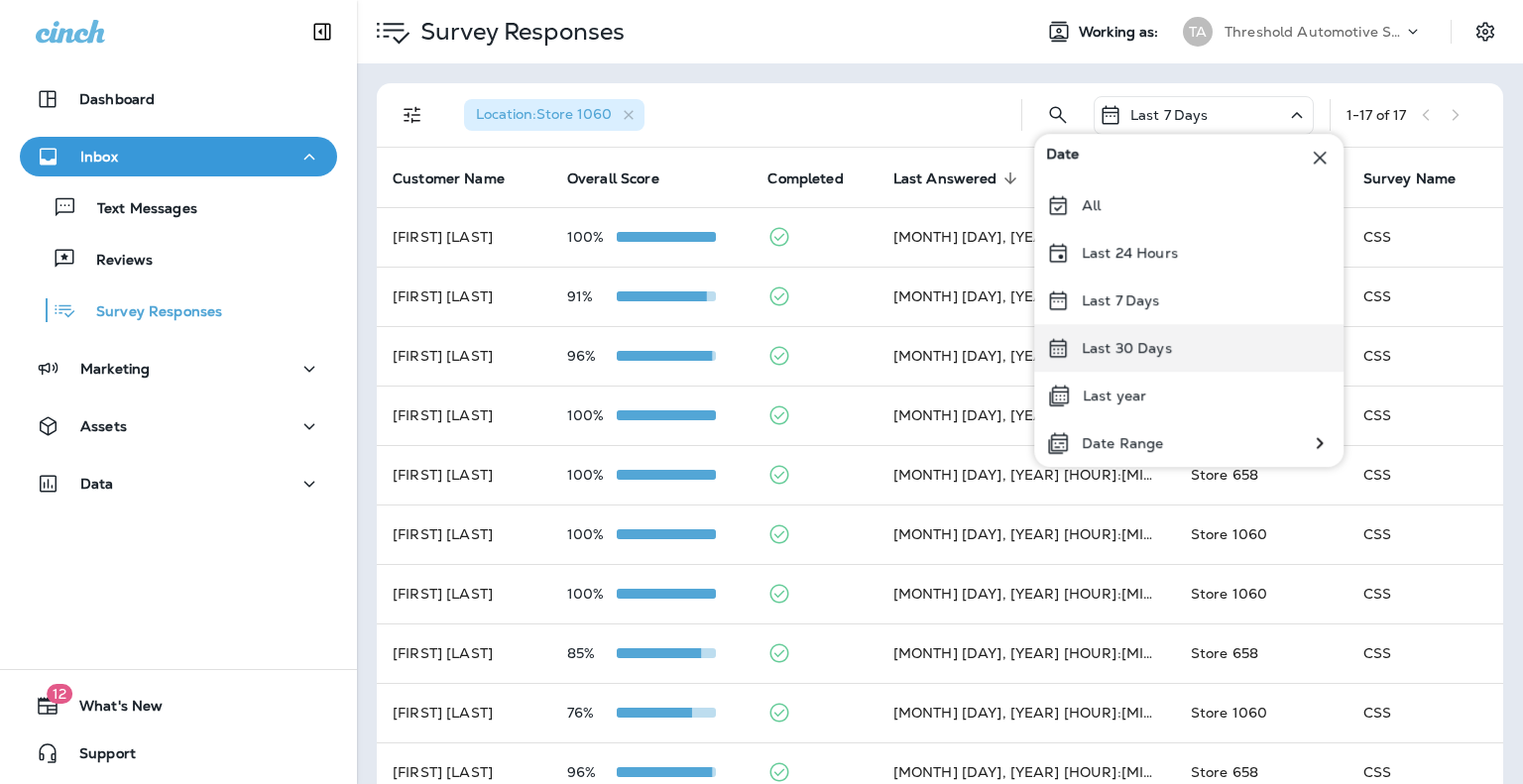 click on "Last 30 Days" at bounding box center (1189, 348) 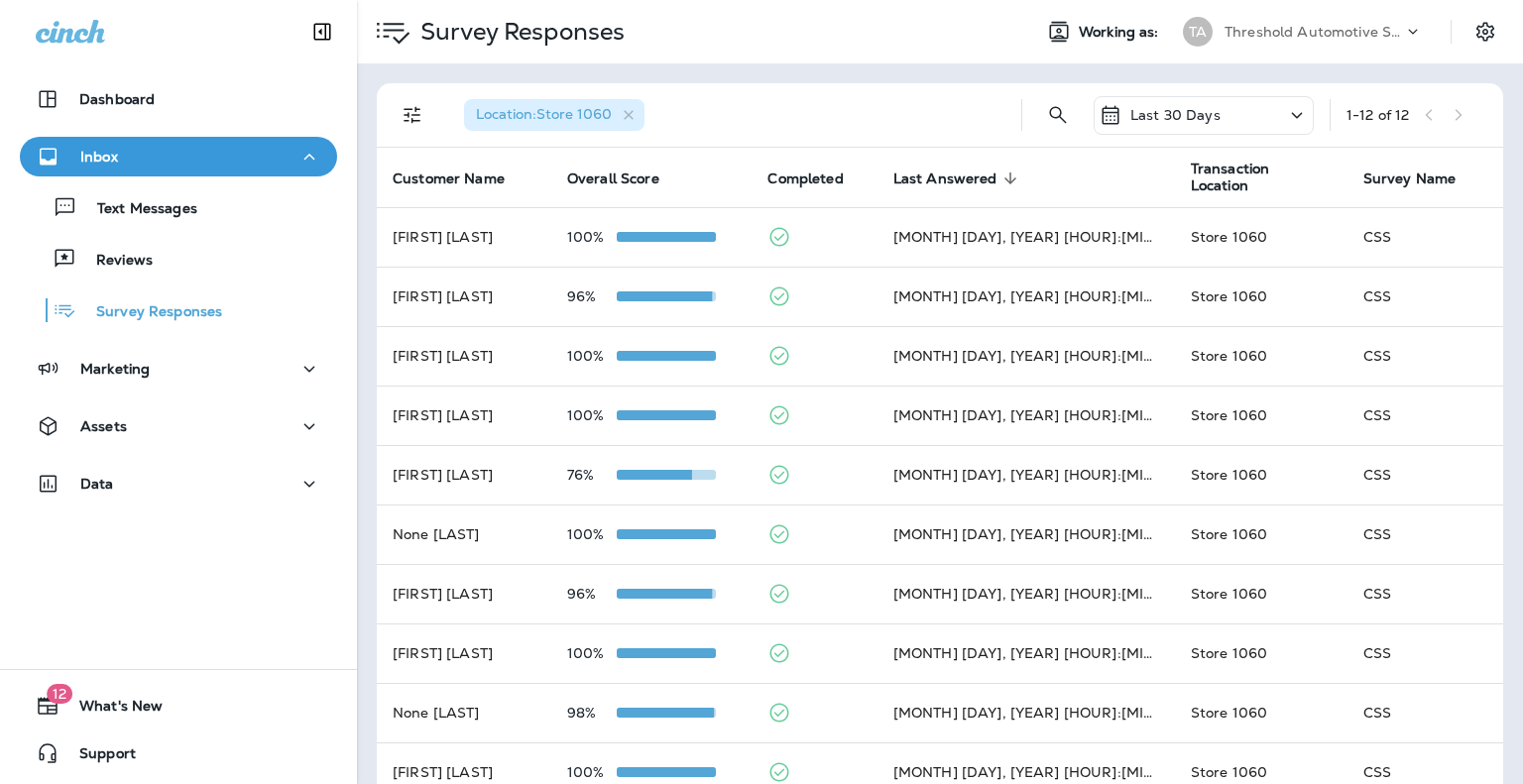 scroll, scrollTop: 157, scrollLeft: 0, axis: vertical 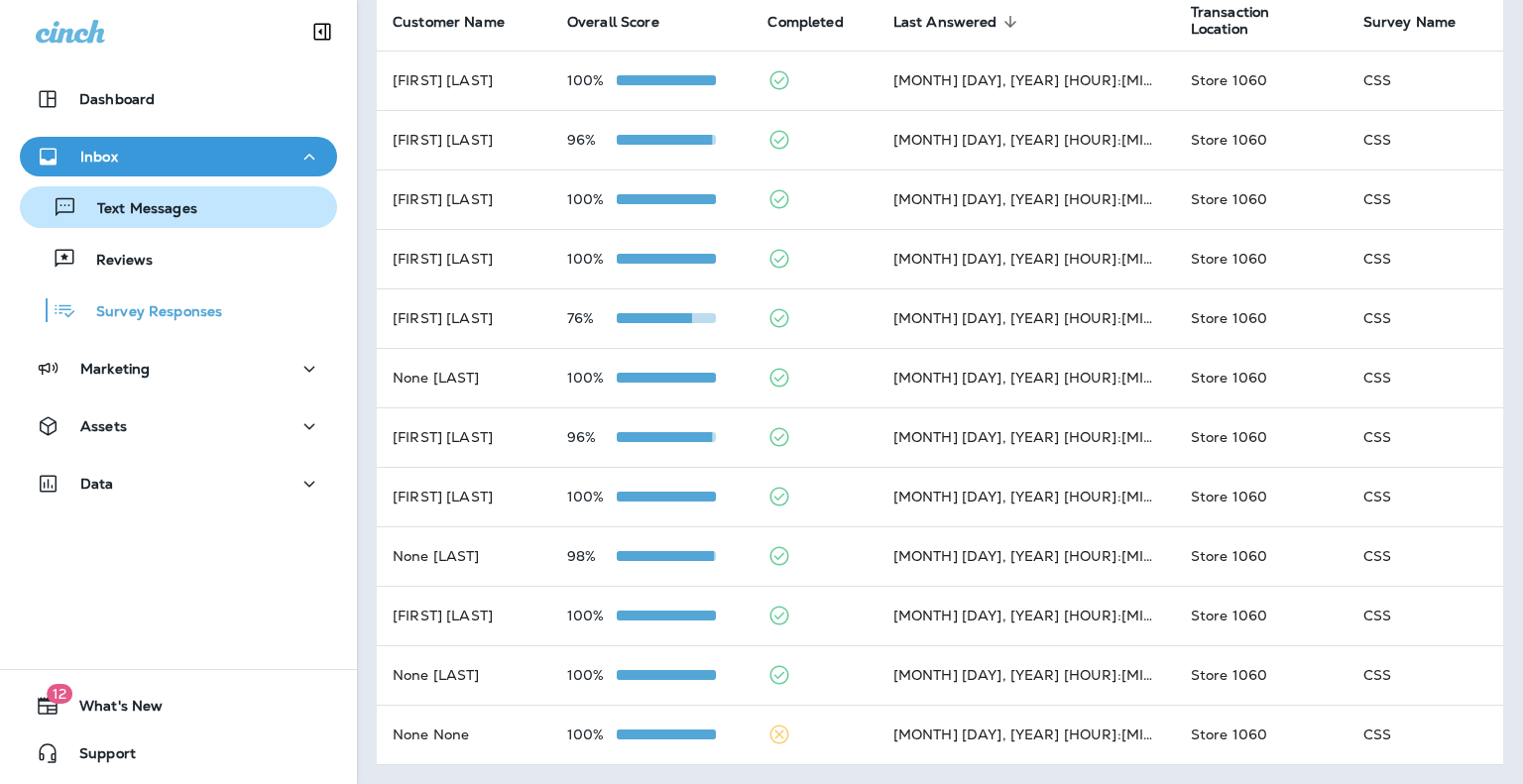 click on "Text Messages" at bounding box center (137, 209) 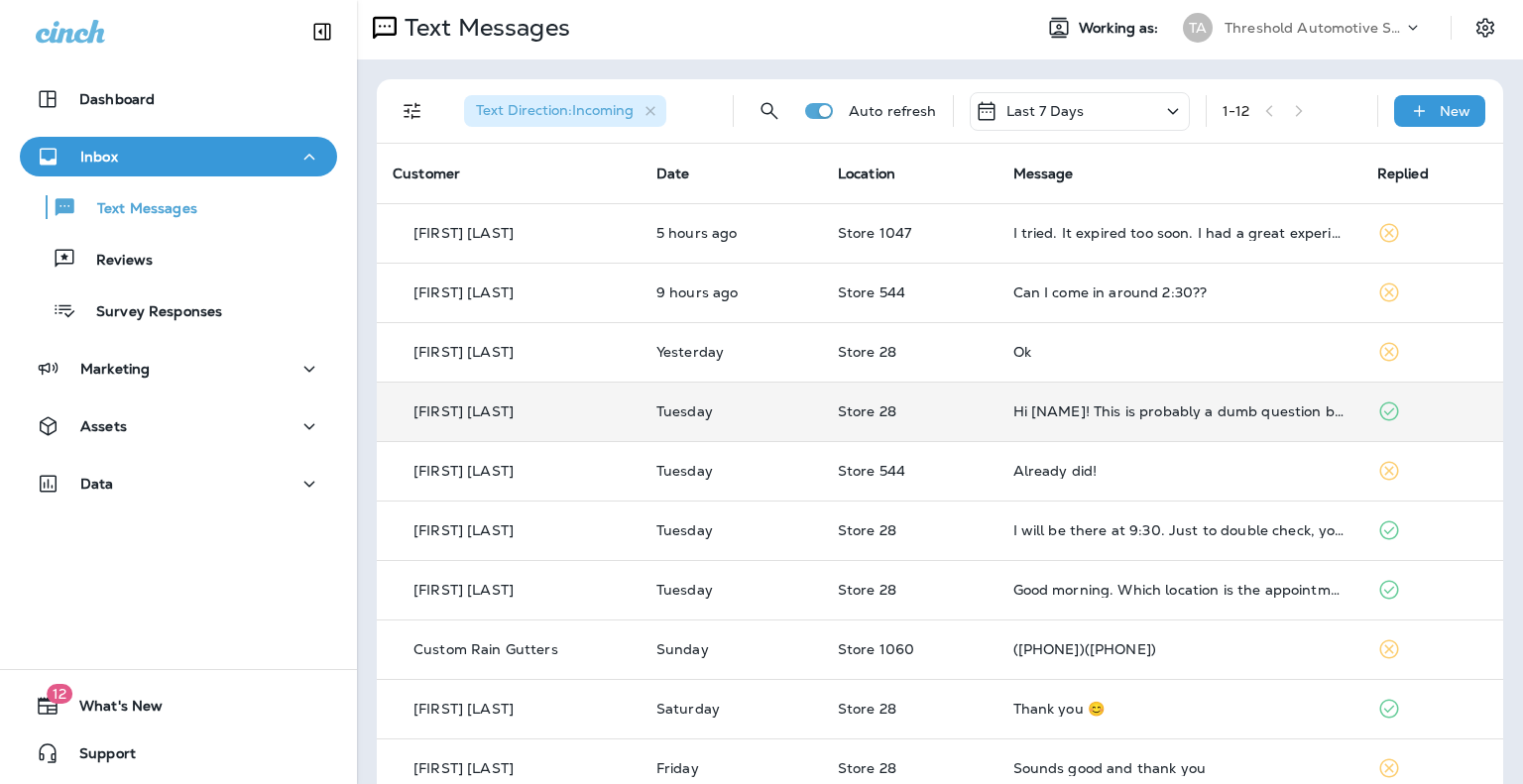 scroll, scrollTop: 0, scrollLeft: 0, axis: both 